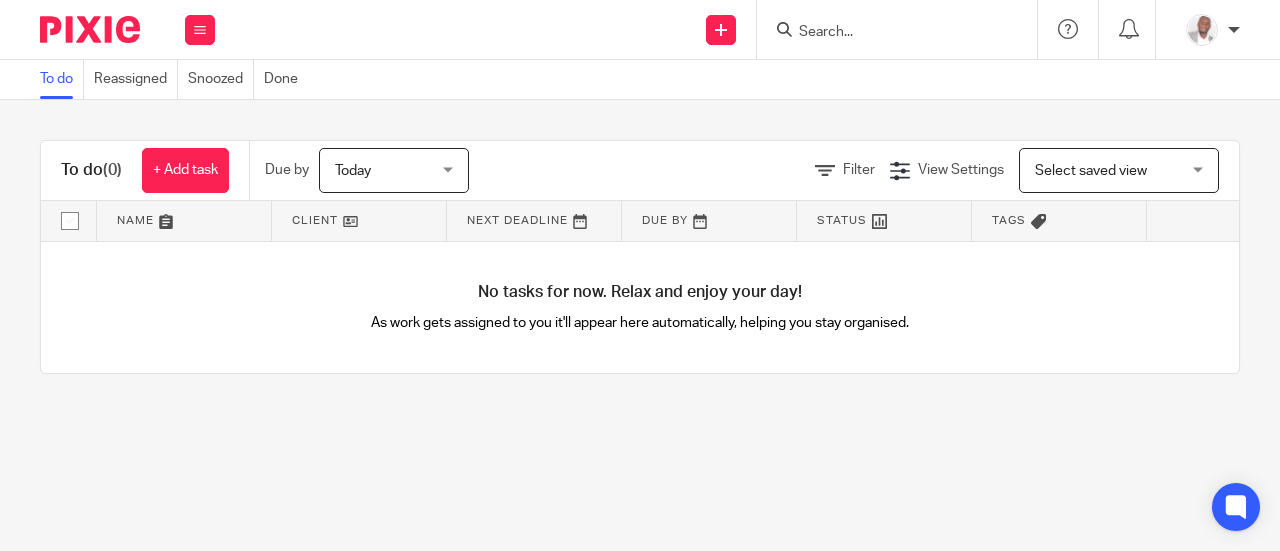 scroll, scrollTop: 0, scrollLeft: 0, axis: both 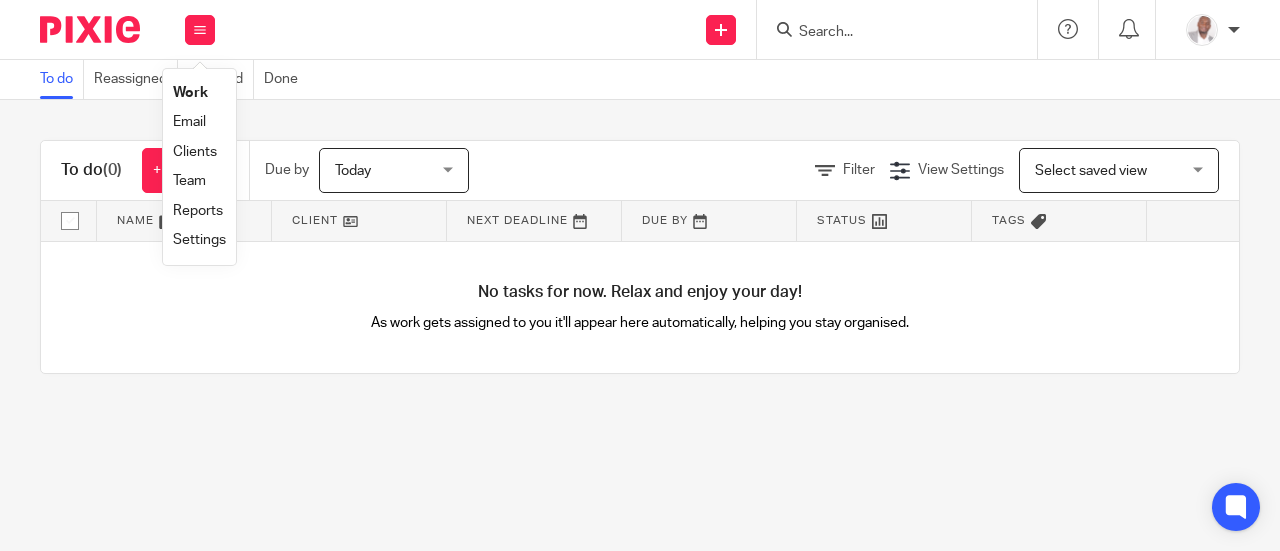 click on "Team" at bounding box center [189, 181] 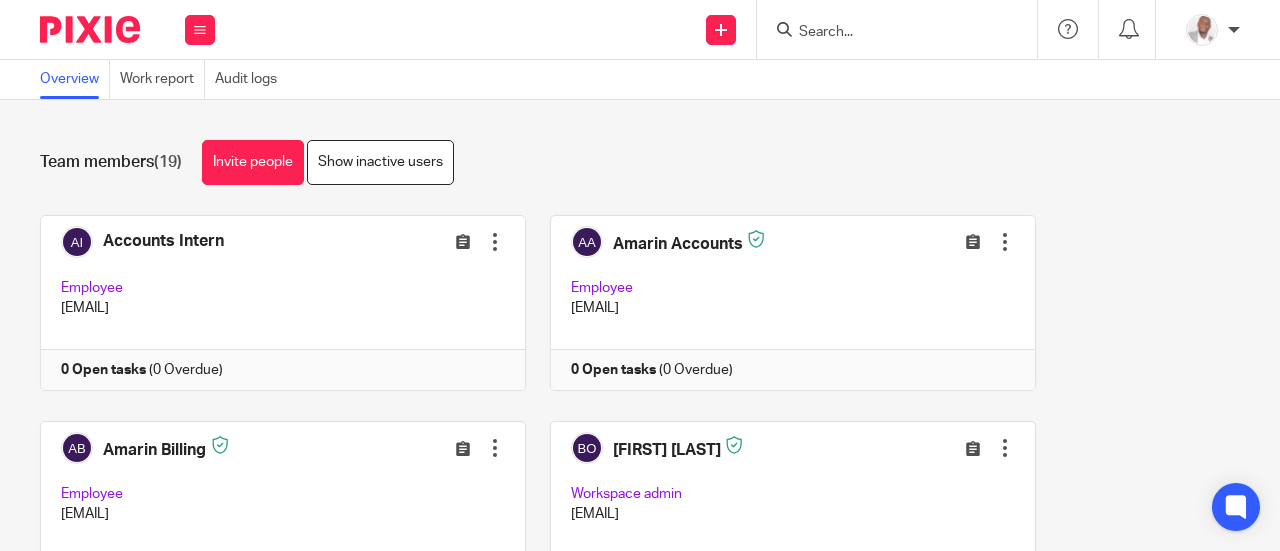 scroll, scrollTop: 0, scrollLeft: 0, axis: both 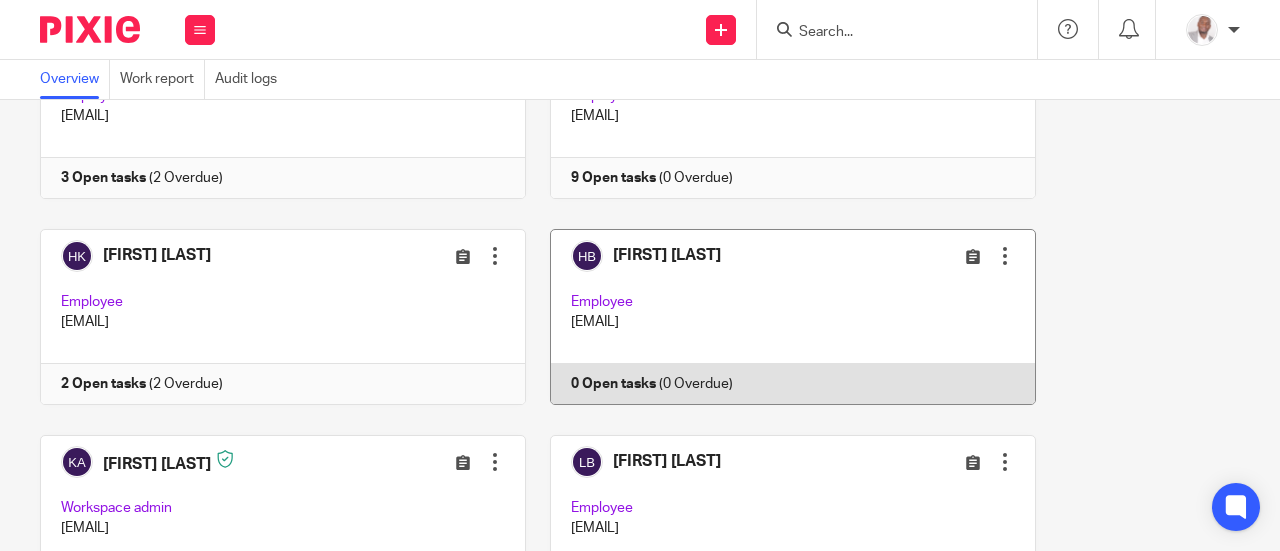 click at bounding box center [781, 317] 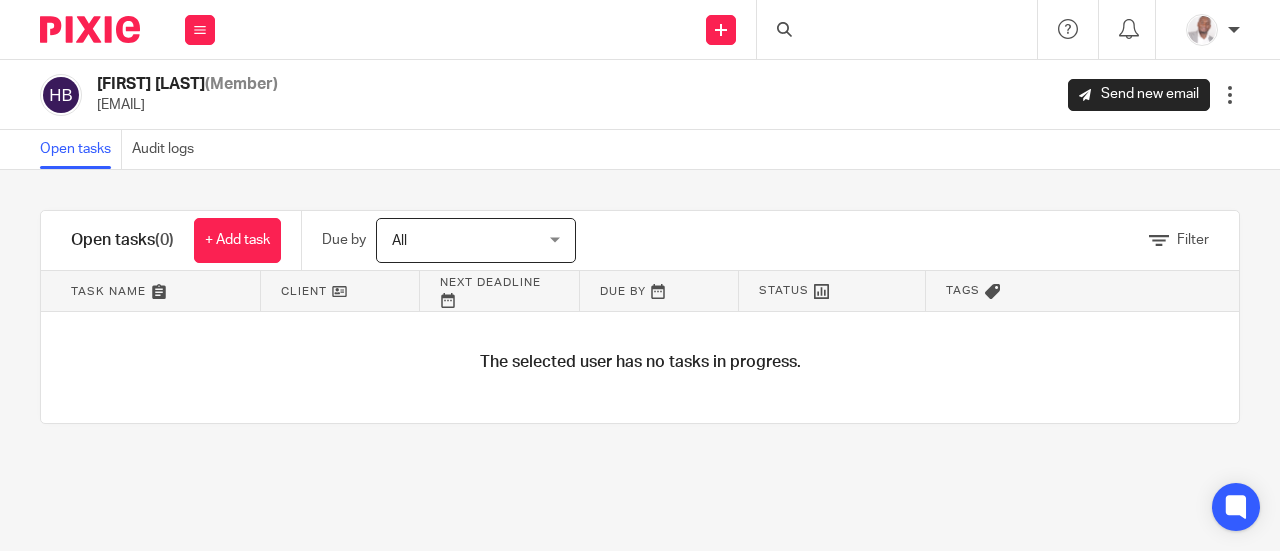 scroll, scrollTop: 0, scrollLeft: 0, axis: both 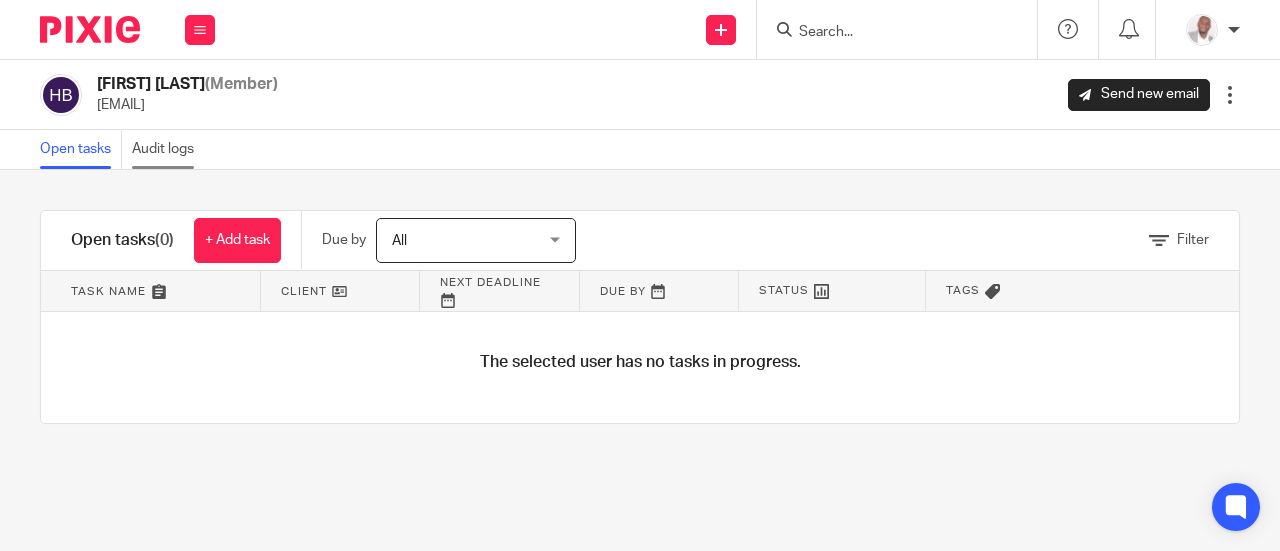 click on "Audit logs" at bounding box center [168, 149] 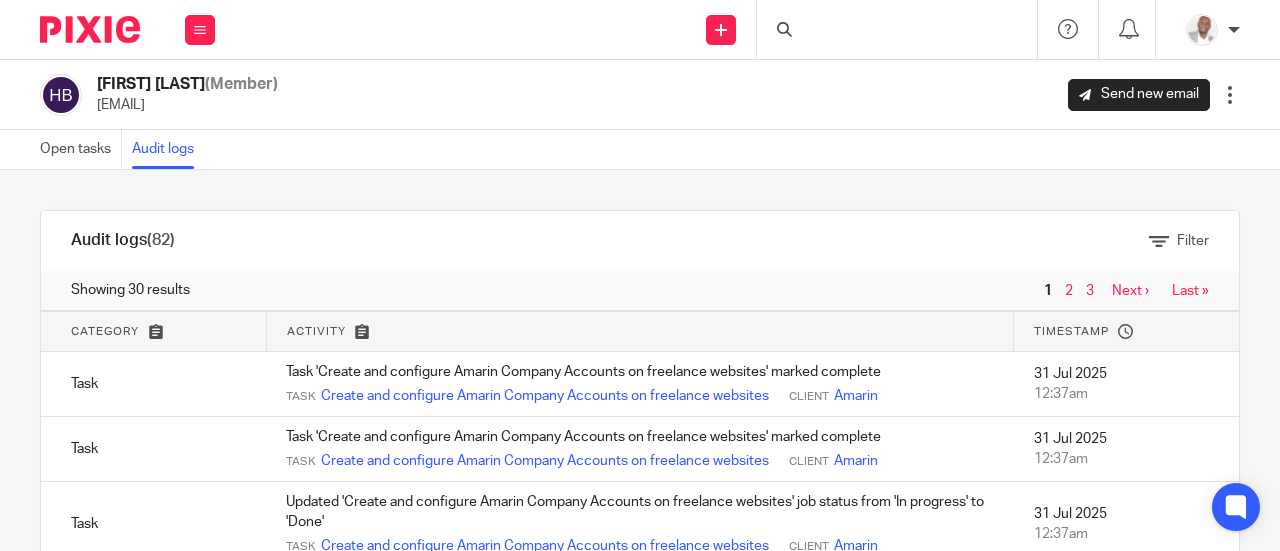 scroll, scrollTop: 0, scrollLeft: 0, axis: both 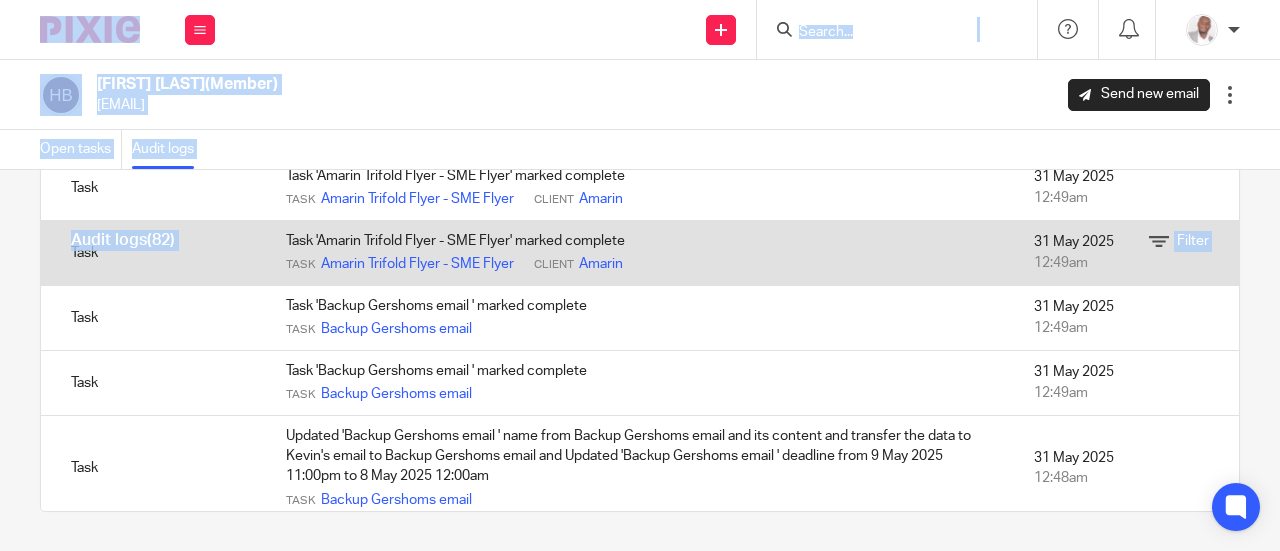click on "Task 'Amarin Trifold Flyer - SME Flyer' marked complete
Task
Amarin Trifold Flyer - SME Flyer
Client
Amarin" at bounding box center (640, 252) 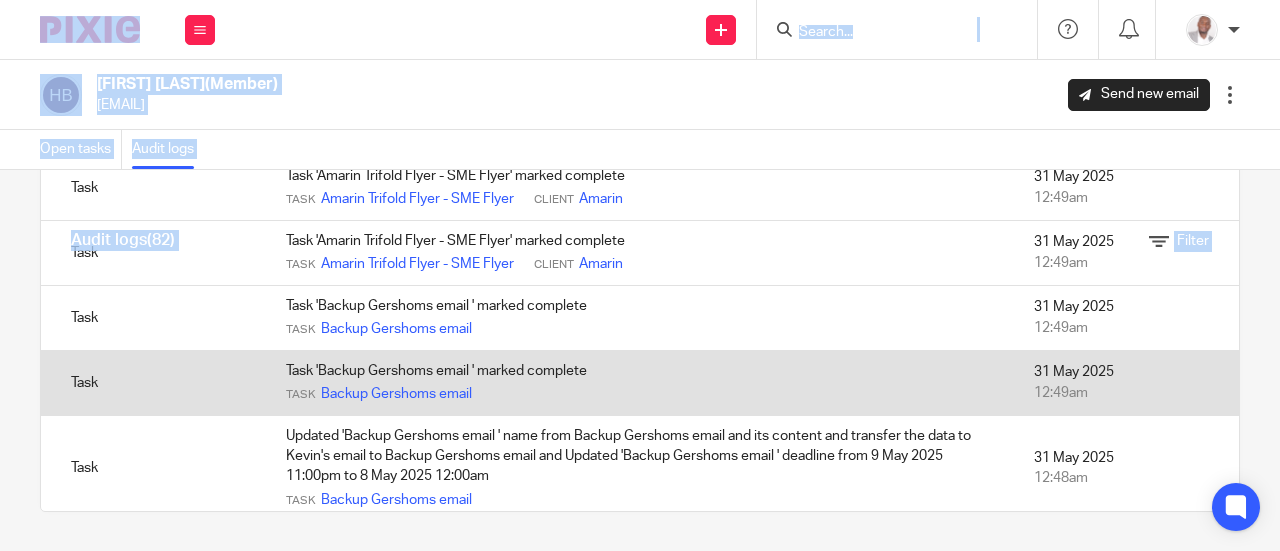click on "Task 'Backup Gershoms email ' marked complete
Task
Backup Gershoms email" at bounding box center [640, 382] 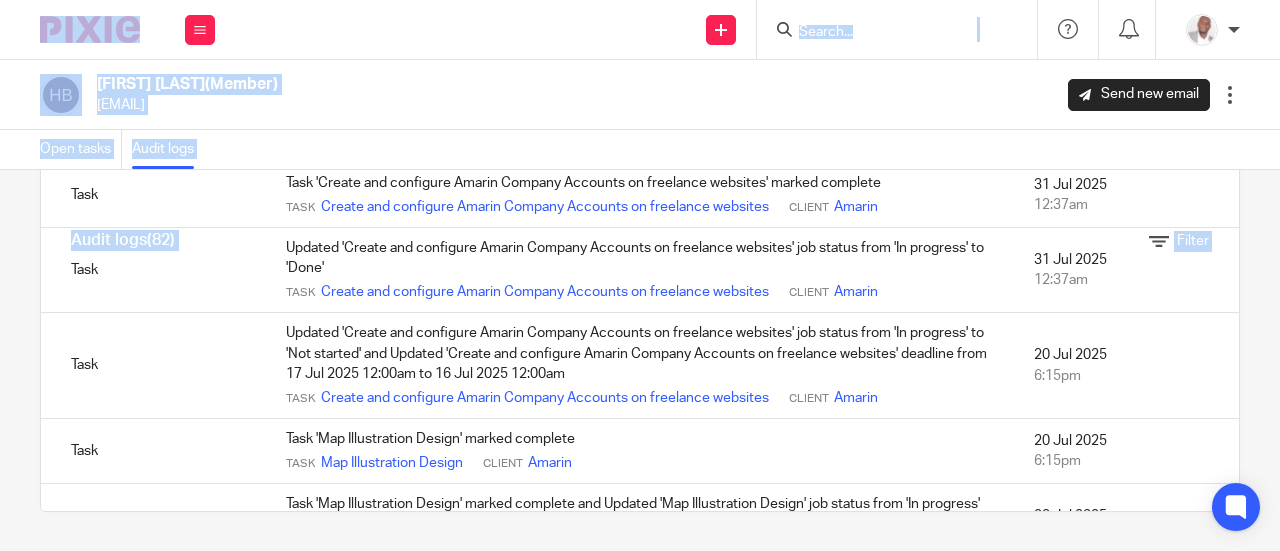 scroll, scrollTop: 0, scrollLeft: 0, axis: both 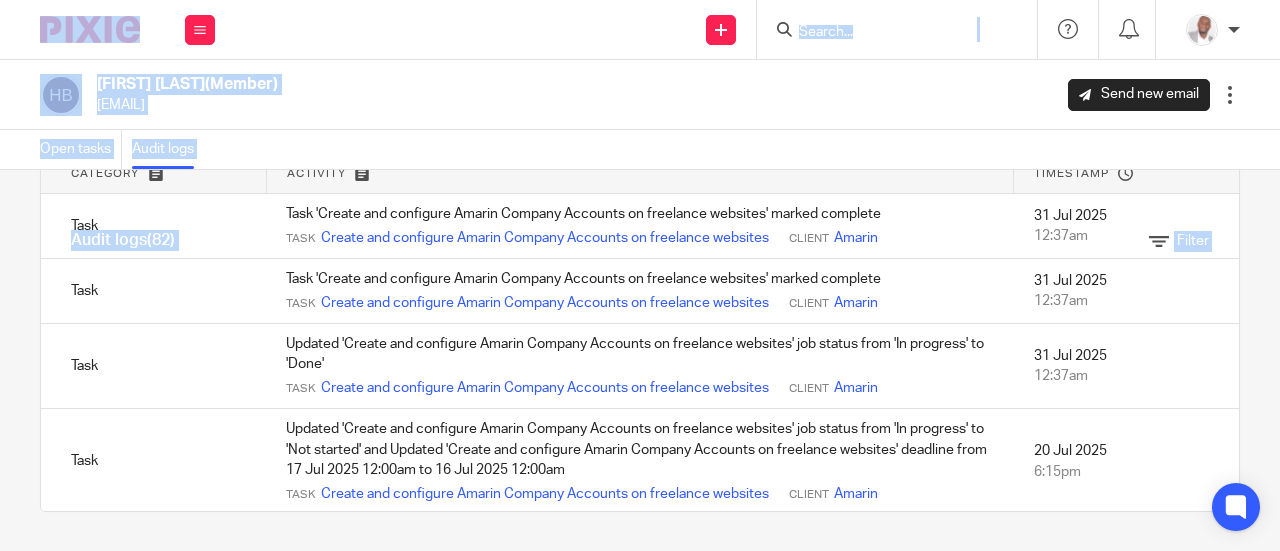 click on "Herbert Bongomin
(Member)
herbert@amarinfinancial.com
Send new email
Edit user
Transfer
Deactivate user" at bounding box center (640, 95) 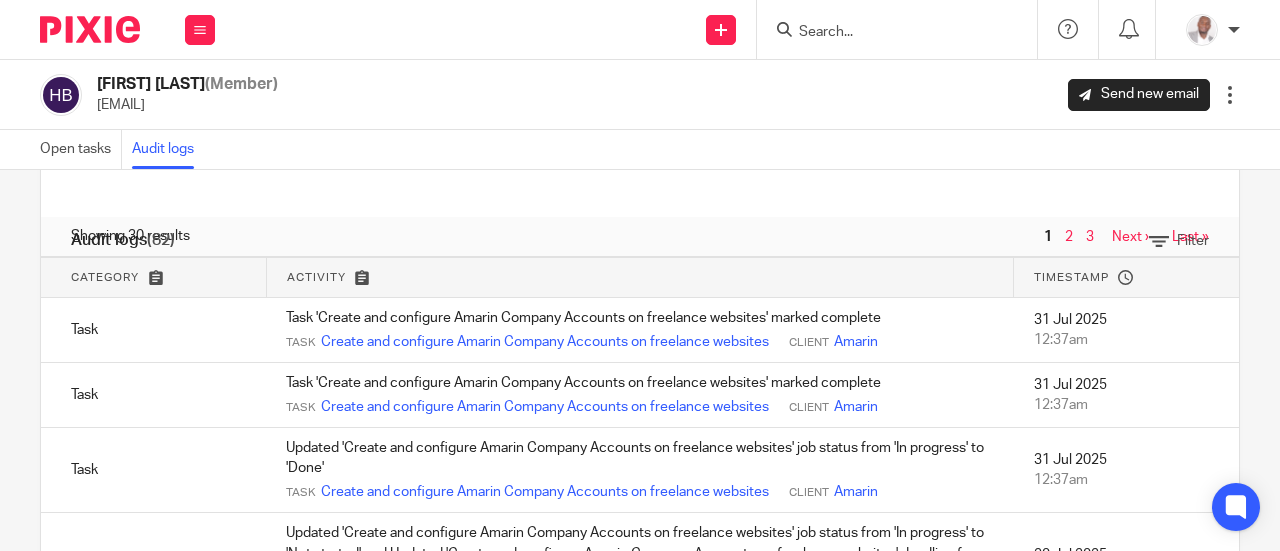 scroll, scrollTop: 0, scrollLeft: 0, axis: both 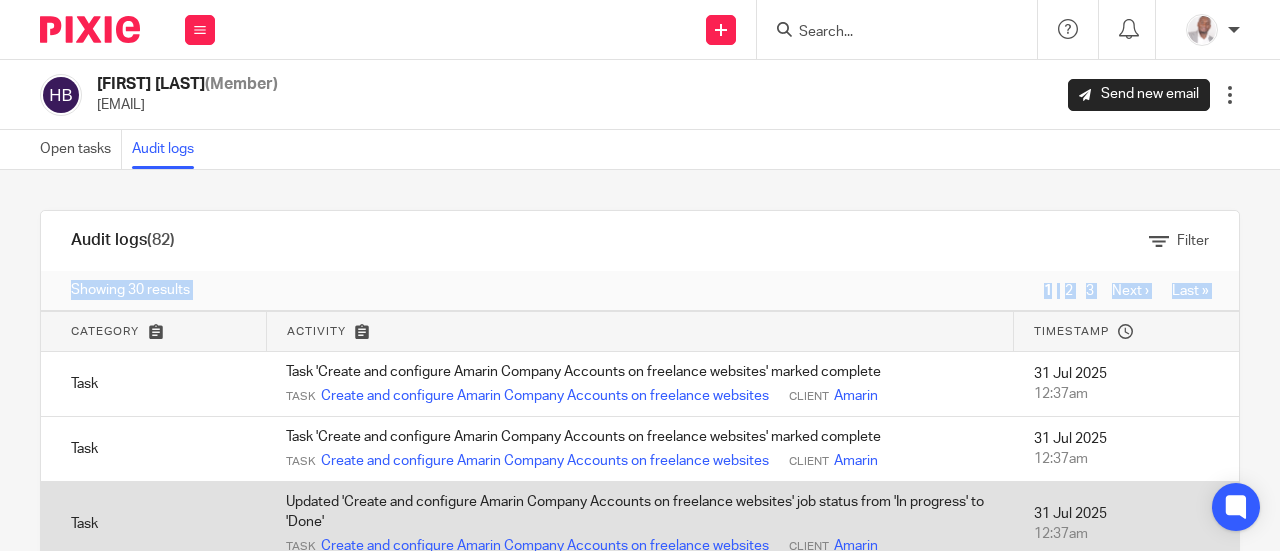 drag, startPoint x: 70, startPoint y: 289, endPoint x: 790, endPoint y: 522, distance: 756.7622 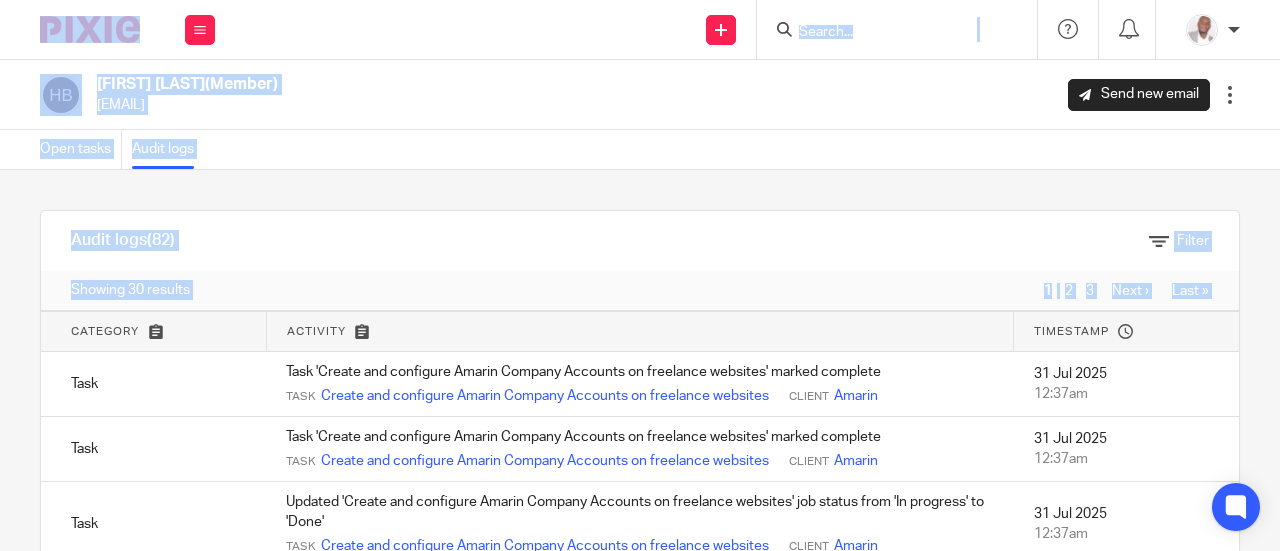 click on "Filter" at bounding box center [670, 241] 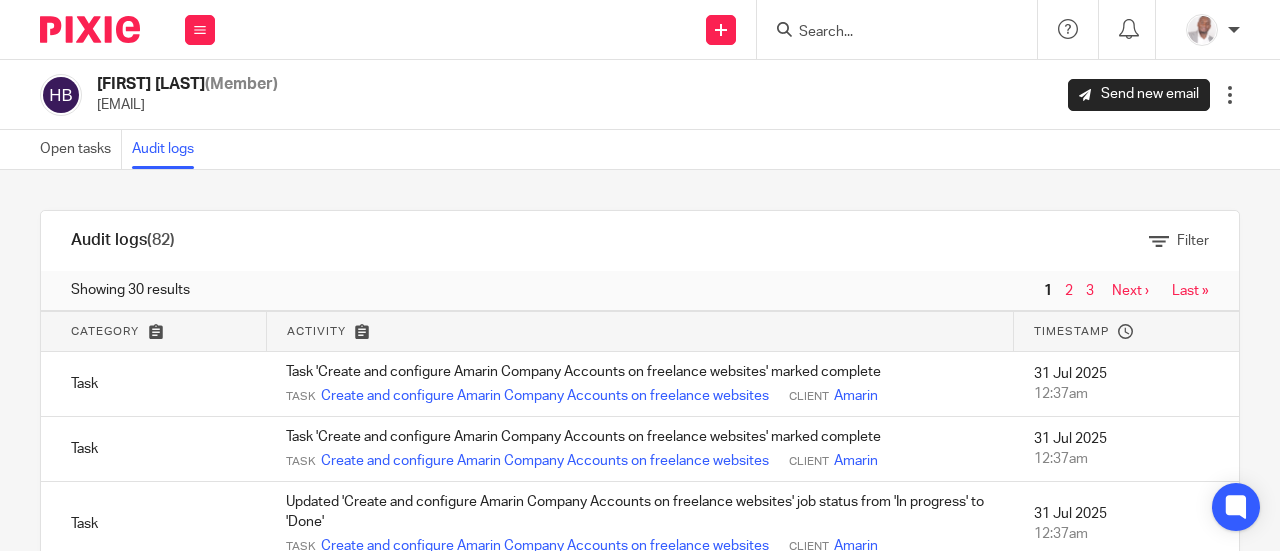 scroll, scrollTop: 158, scrollLeft: 0, axis: vertical 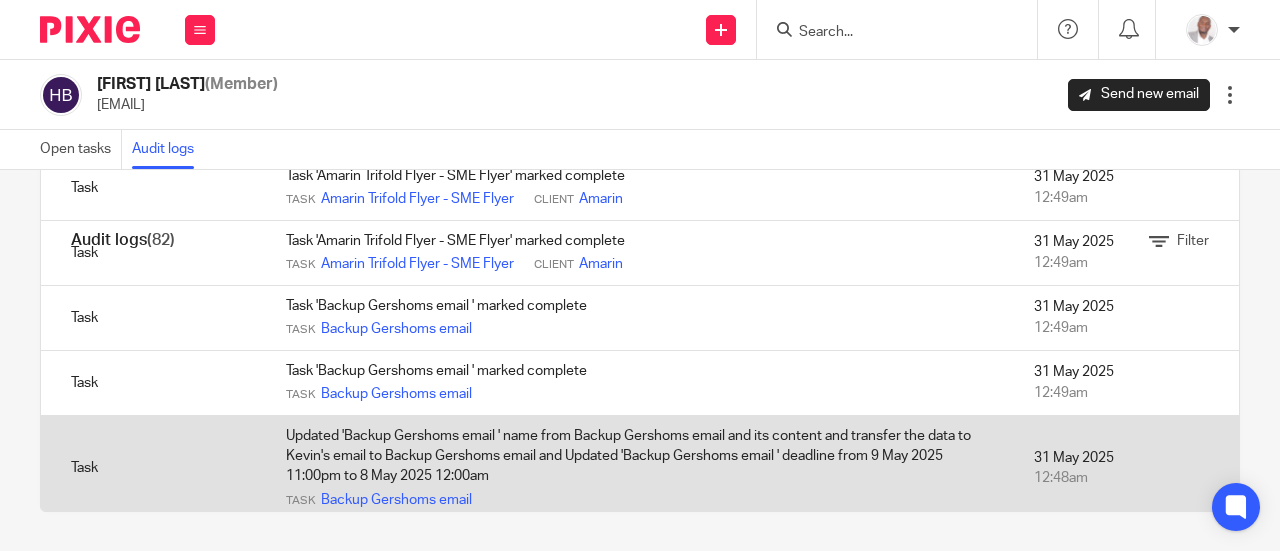 click on "Updated 'Backup Gershoms email ' name from Backup Gershoms email  and its content and transfer the data to Kevin's email to Backup Gershoms email  and Updated 'Backup Gershoms email ' deadline from 9 May 2025 11:00pm to 8 May 2025 12:00am
Task
Backup Gershoms email" at bounding box center (640, 467) 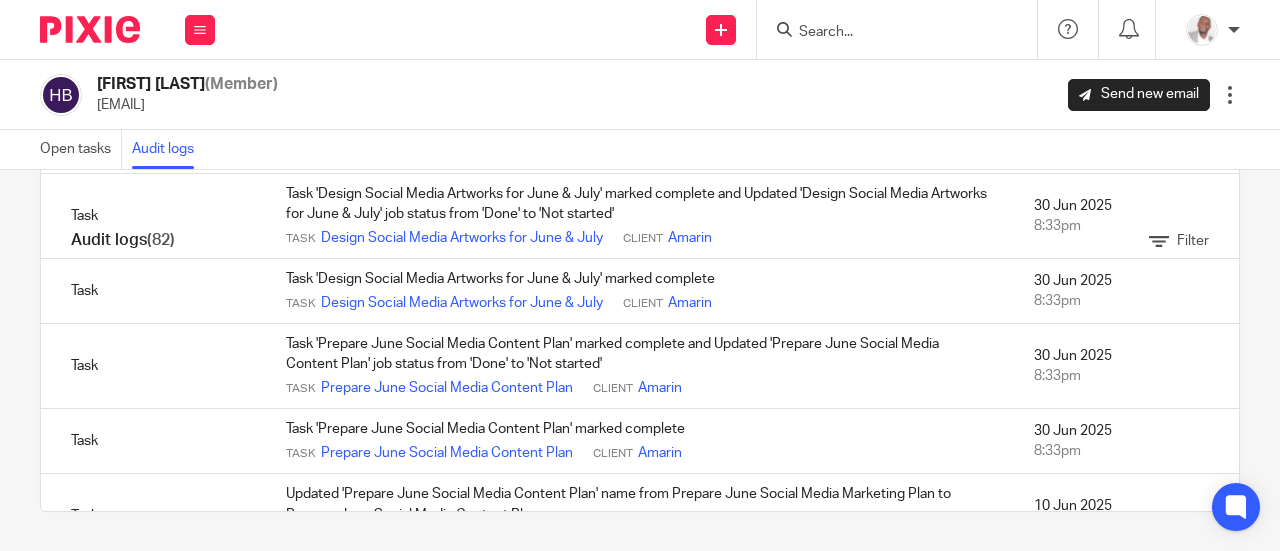 scroll, scrollTop: 1219, scrollLeft: 0, axis: vertical 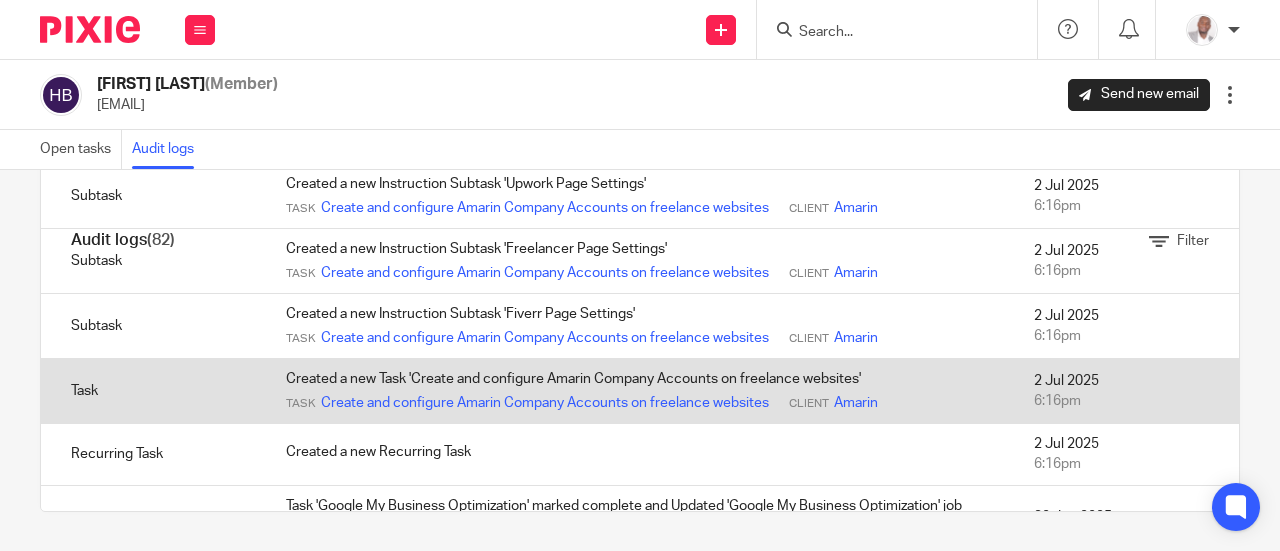 click on "6:16pm" at bounding box center (1126, 401) 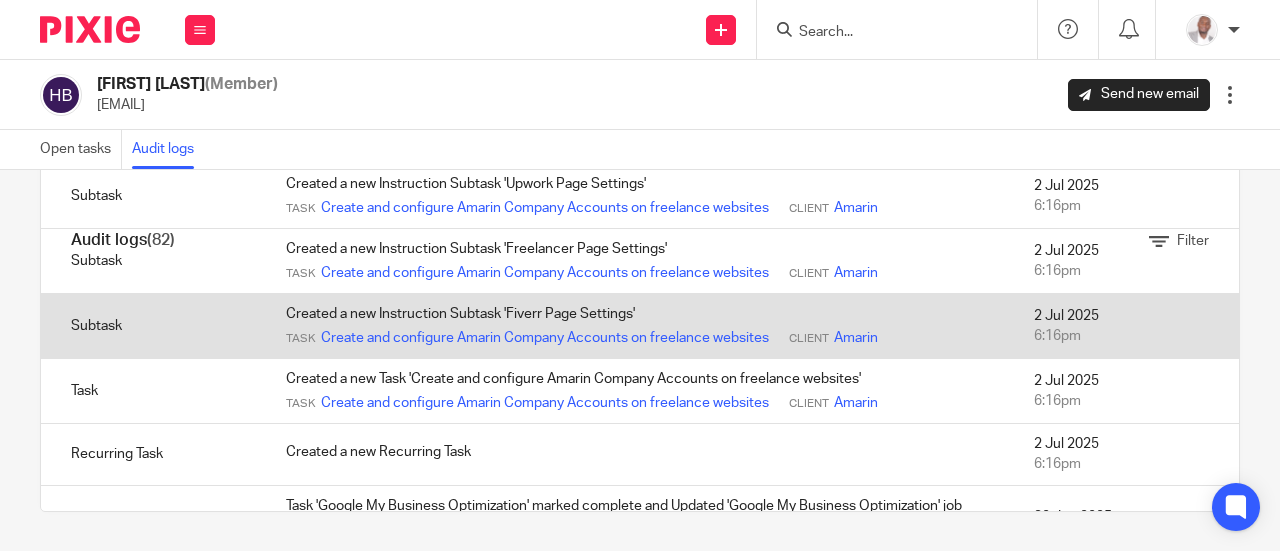 click on "Created a new Instruction Subtask 'Fiverr  Page Settings'
Task
Create and configure Amarin Company Accounts on freelance websites
Client
Amarin" at bounding box center (640, 325) 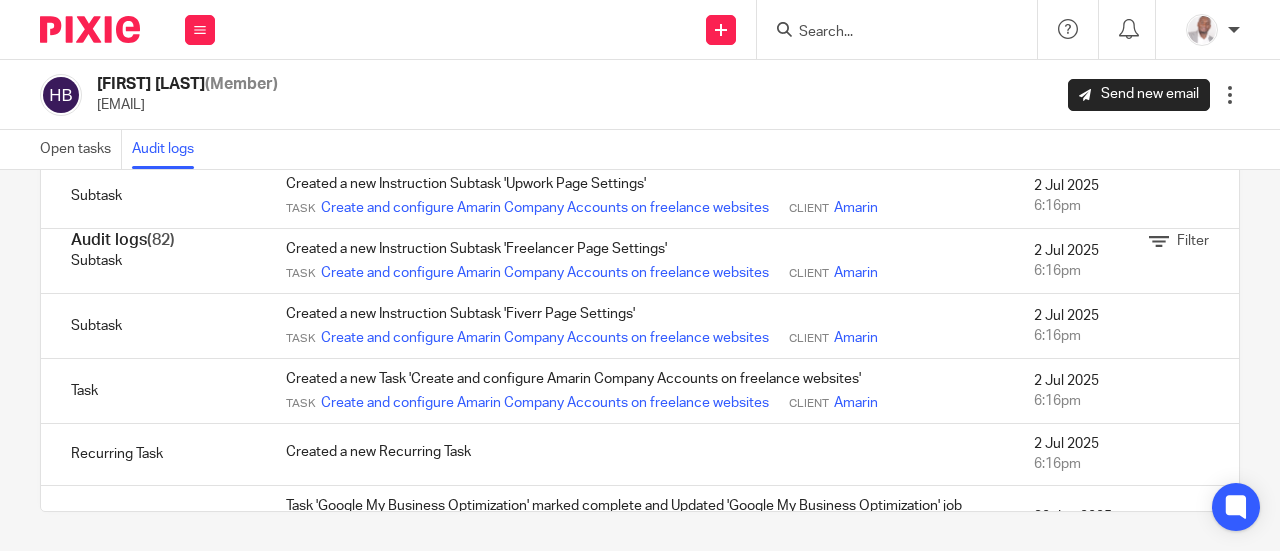 click at bounding box center (1230, 95) 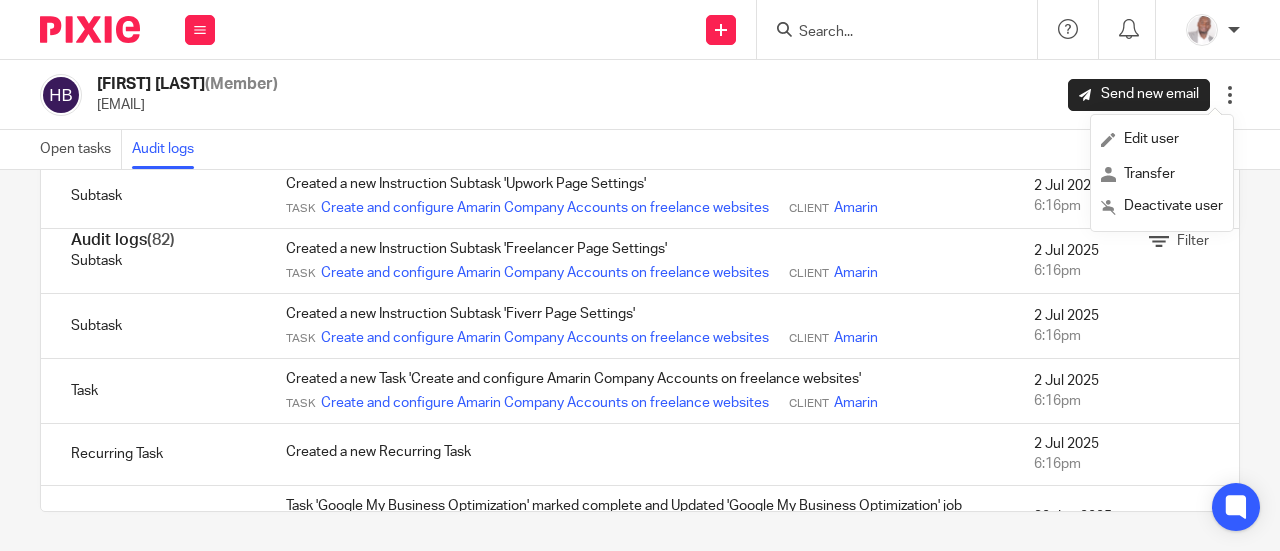 click on "Open tasks
Audit logs" at bounding box center (640, 150) 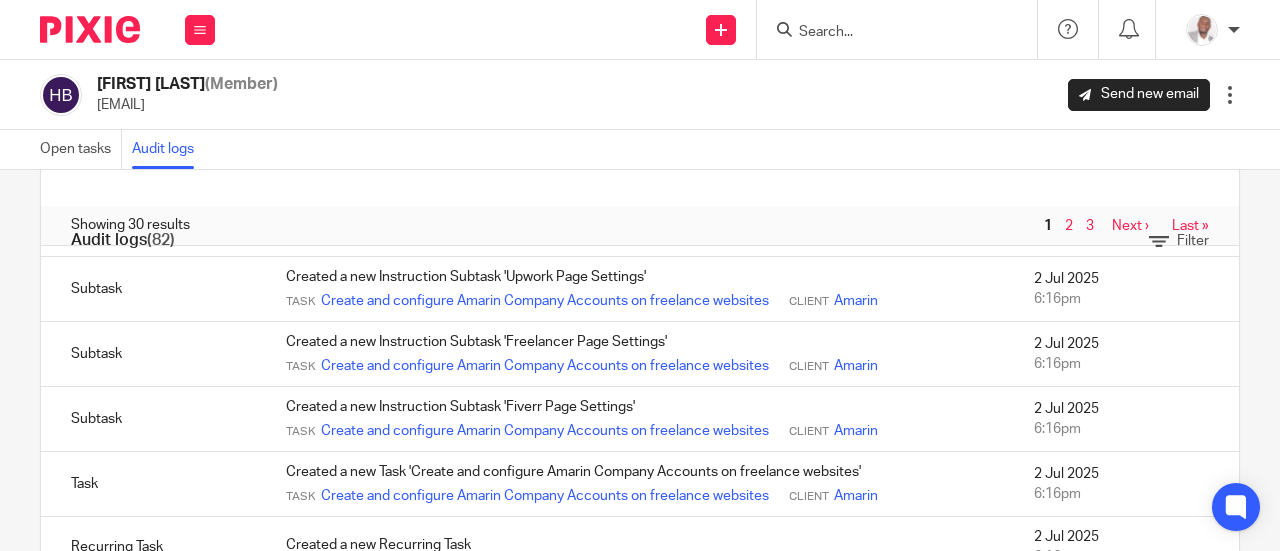 scroll, scrollTop: 25, scrollLeft: 0, axis: vertical 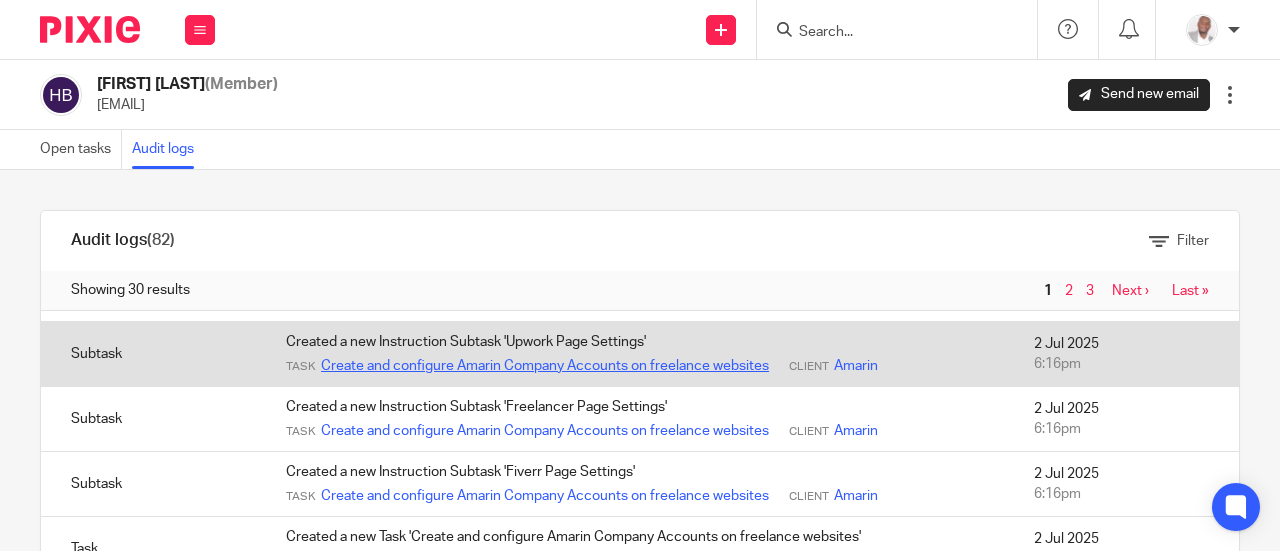 click on "Create and configure Amarin Company Accounts on freelance websites" at bounding box center (545, 366) 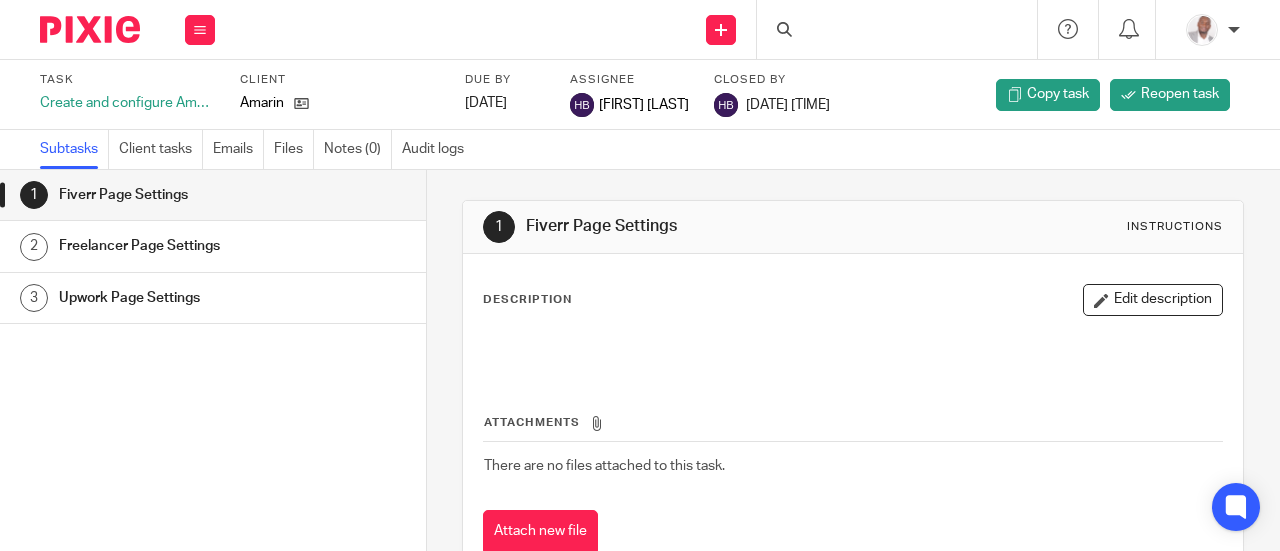 scroll, scrollTop: 0, scrollLeft: 0, axis: both 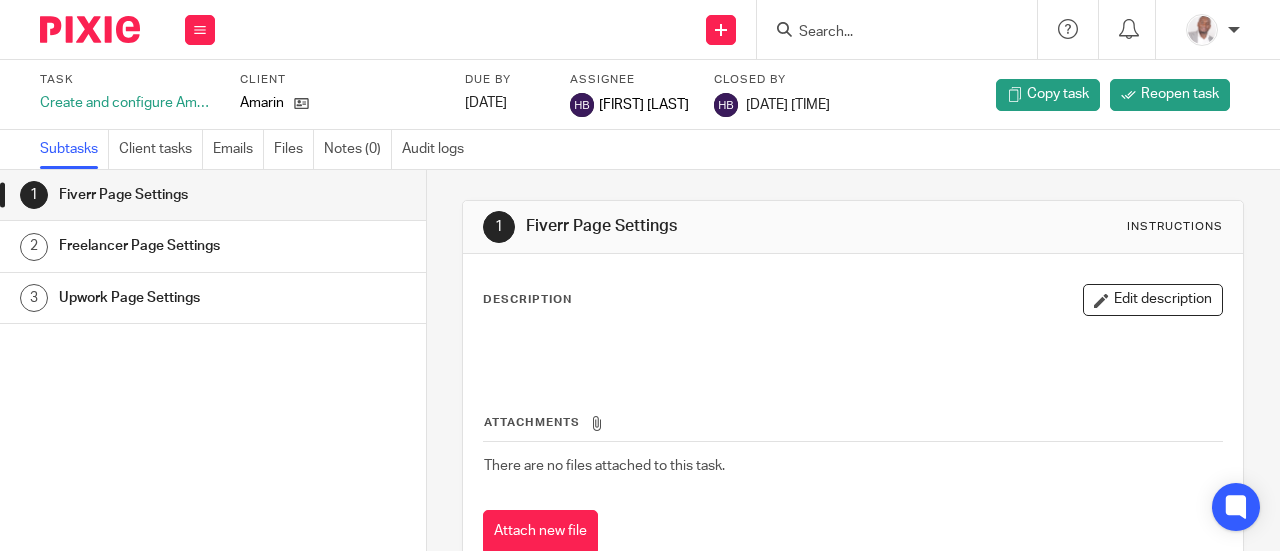 click on "Freelancer  Page Settings" at bounding box center (174, 246) 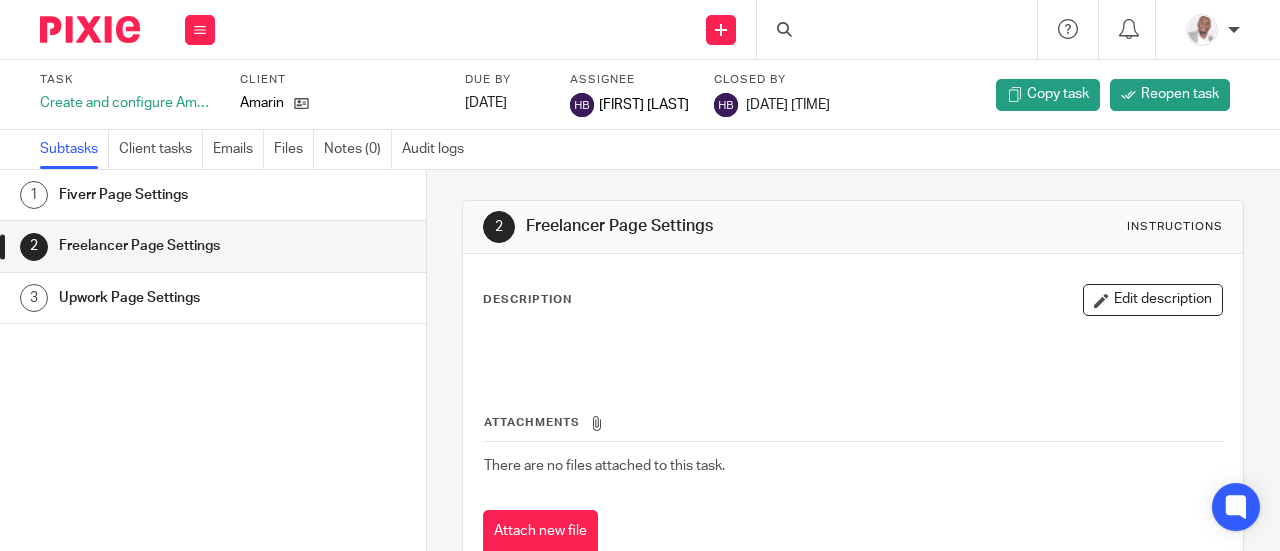 scroll, scrollTop: 0, scrollLeft: 0, axis: both 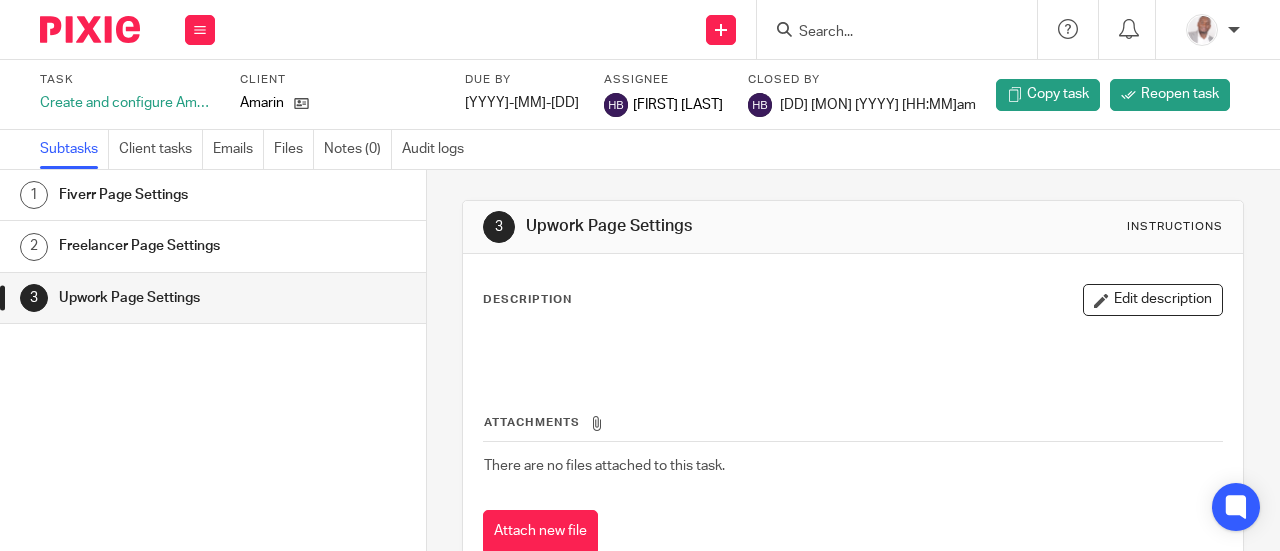 click on "Freelancer  Page Settings" at bounding box center (174, 246) 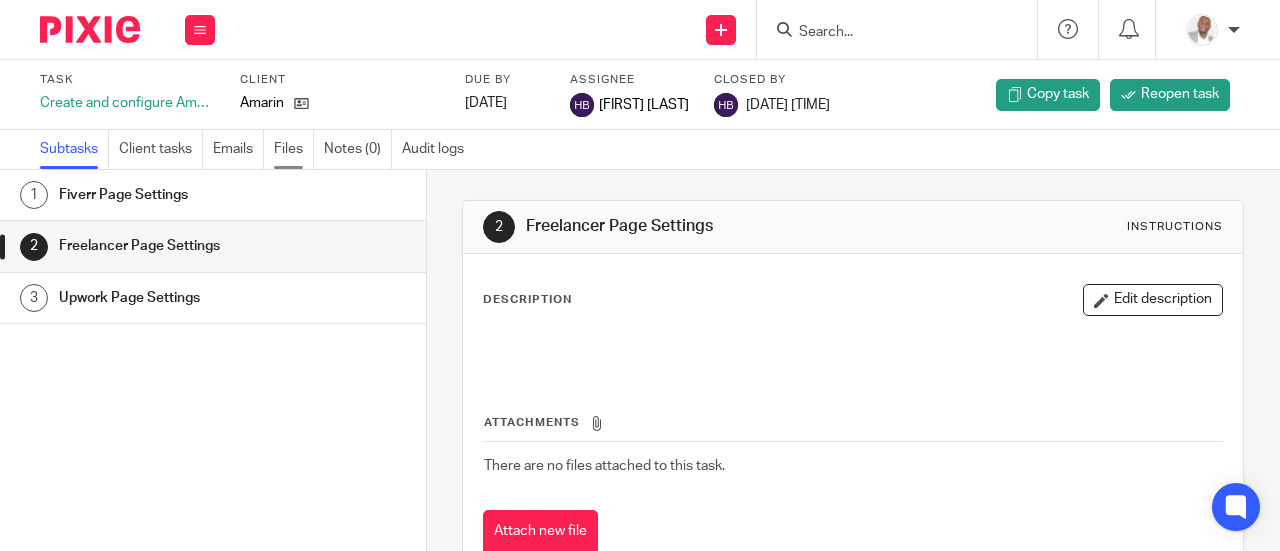 scroll, scrollTop: 0, scrollLeft: 0, axis: both 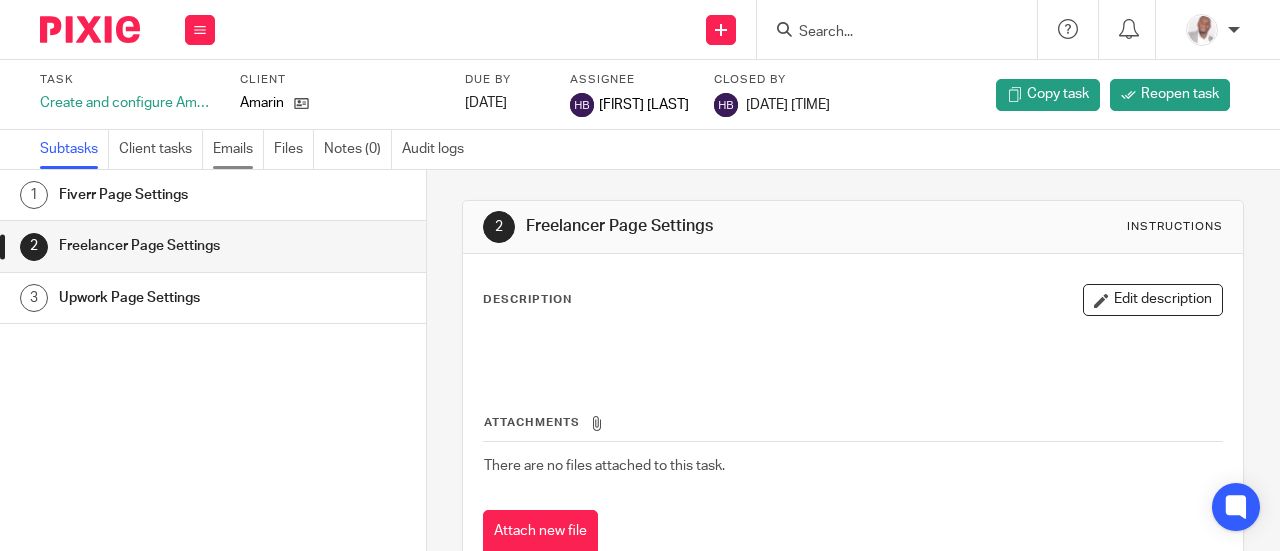 click on "Emails" at bounding box center (238, 149) 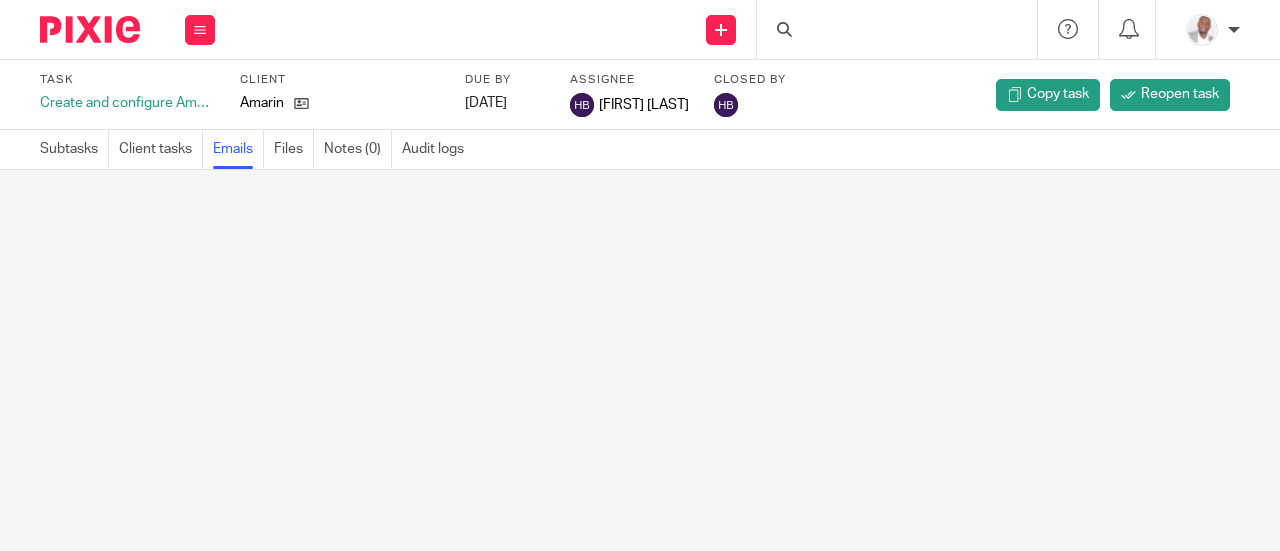 scroll, scrollTop: 0, scrollLeft: 0, axis: both 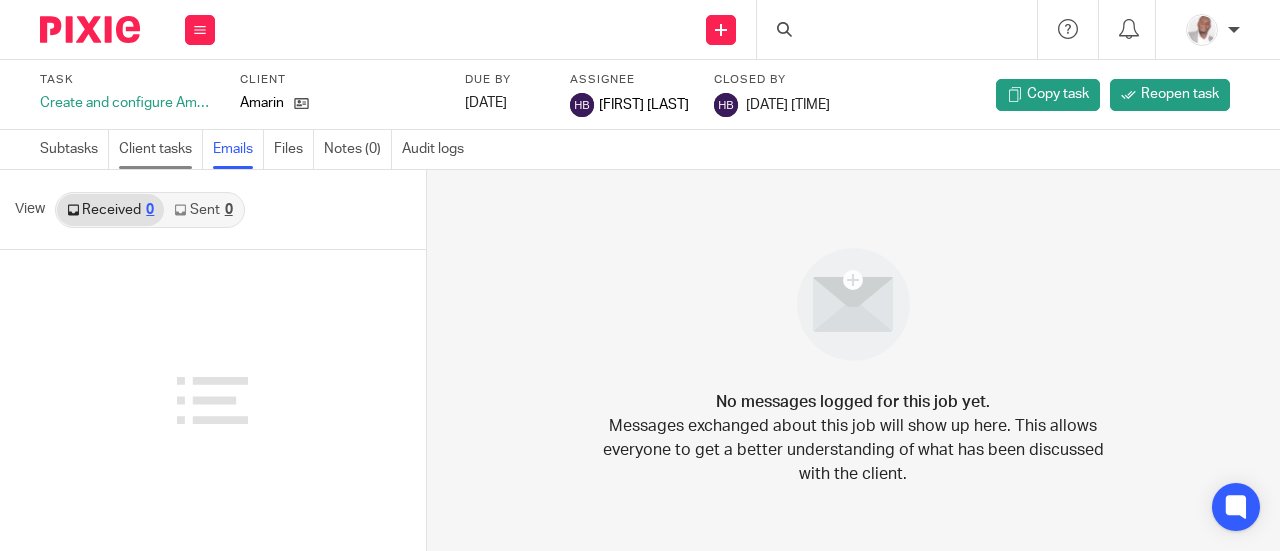 click on "Client tasks" at bounding box center (161, 149) 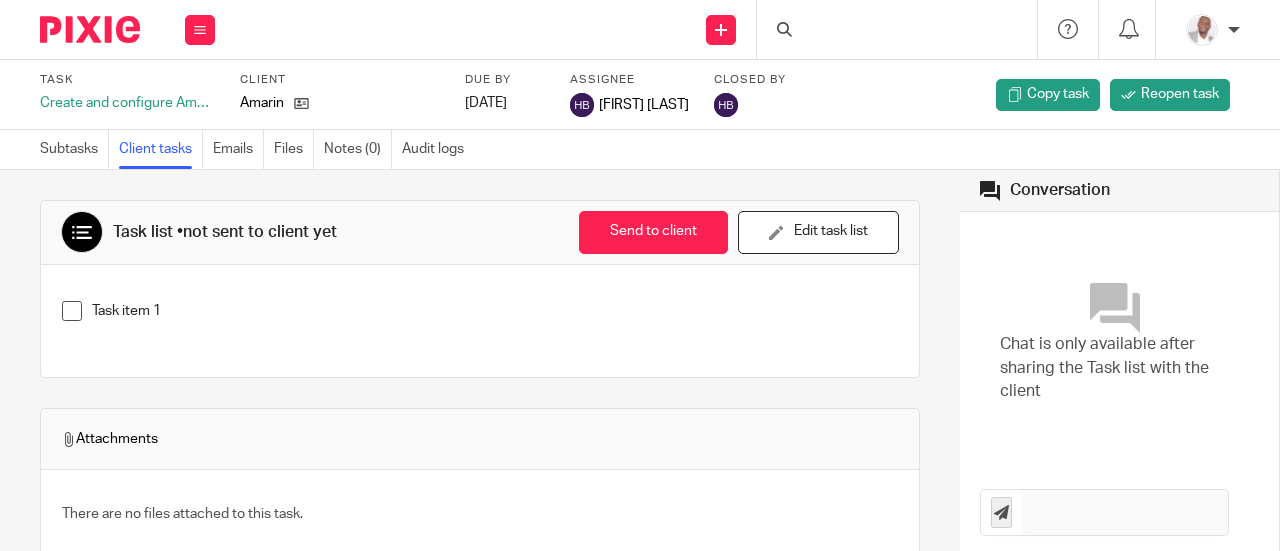 scroll, scrollTop: 0, scrollLeft: 0, axis: both 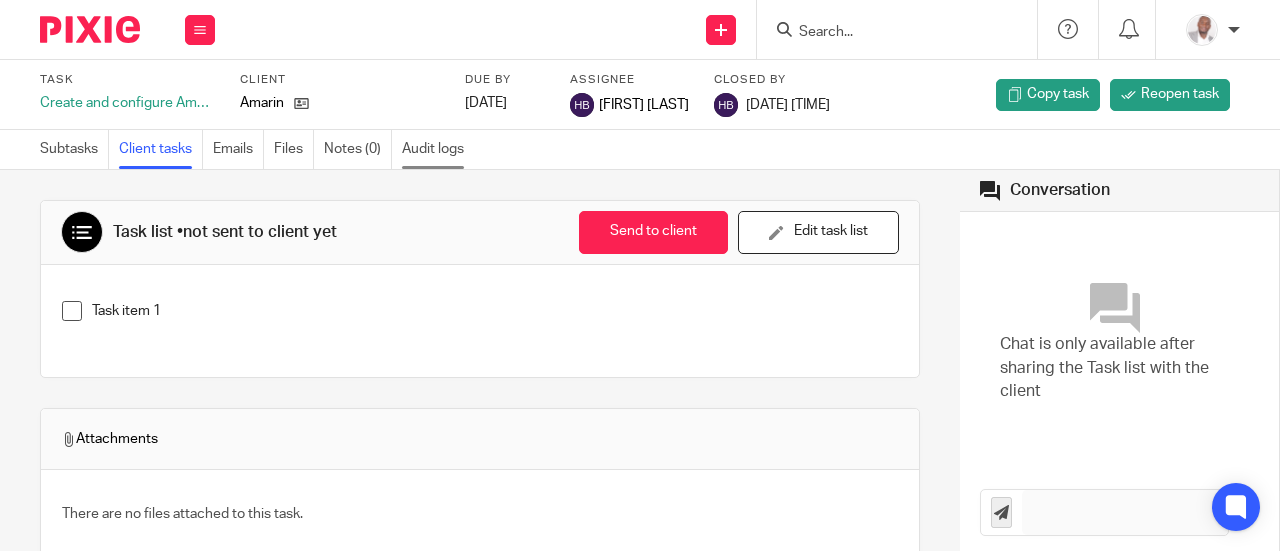 click on "Audit logs" at bounding box center [438, 149] 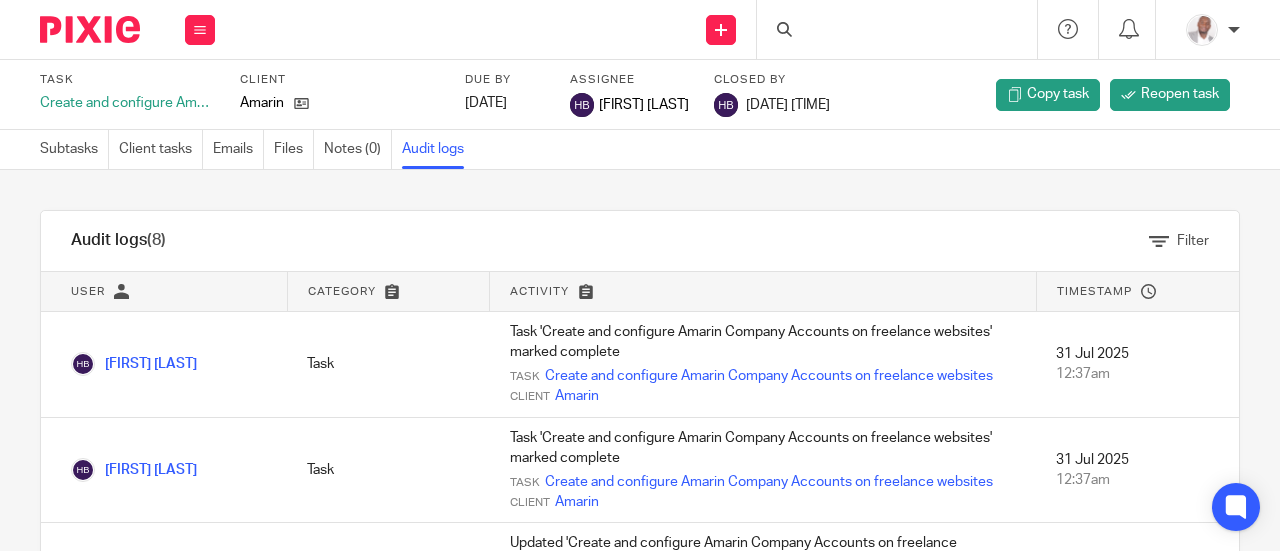 scroll, scrollTop: 0, scrollLeft: 0, axis: both 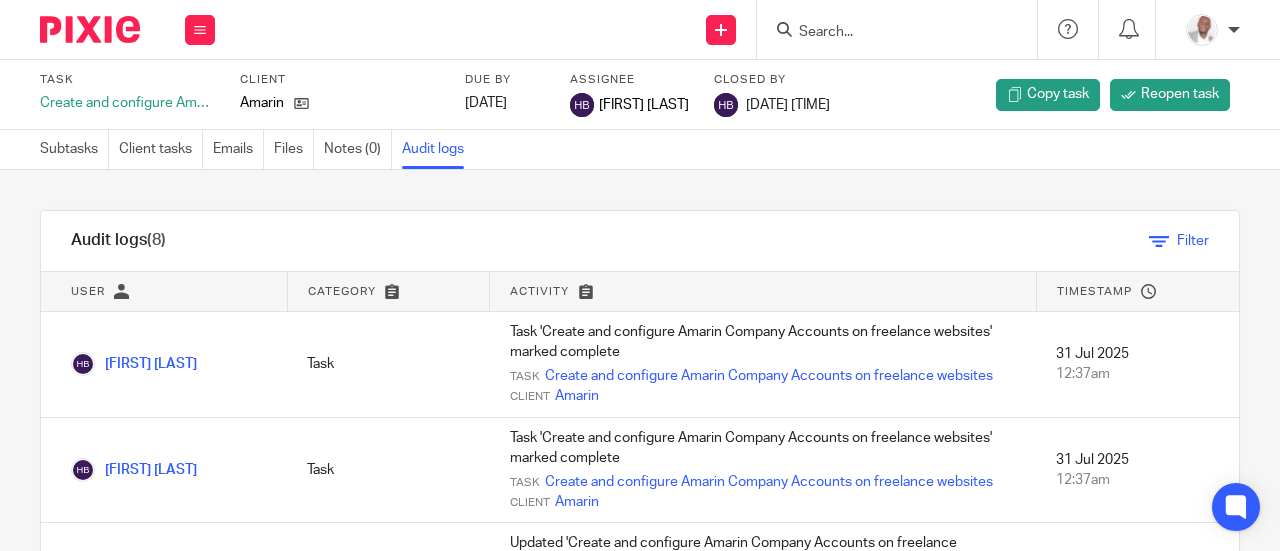 click at bounding box center (1159, 241) 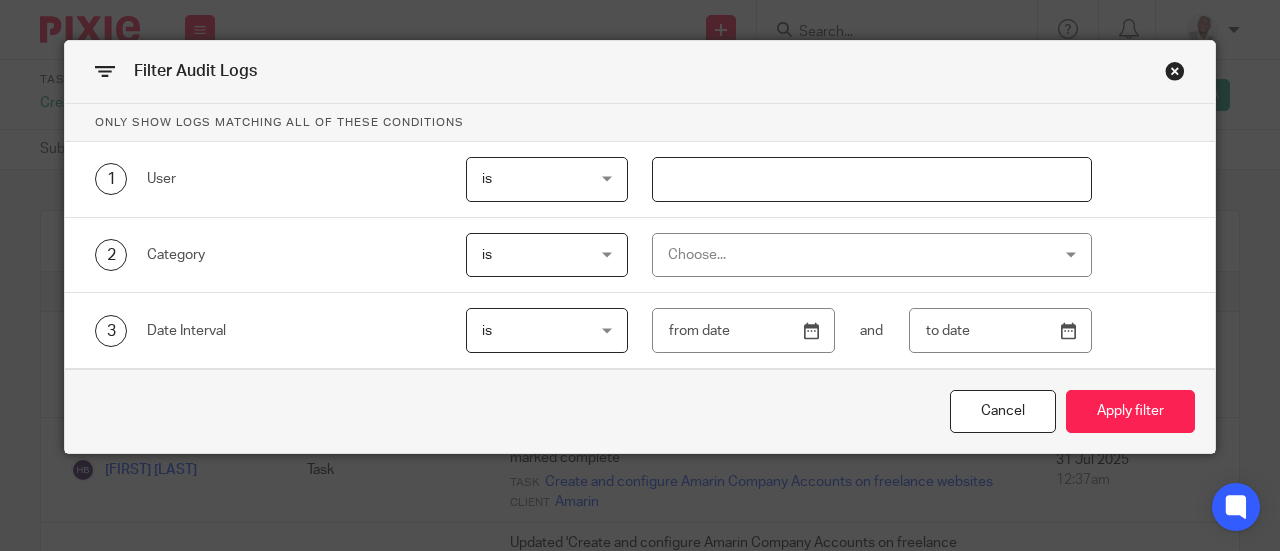 click at bounding box center (872, 179) 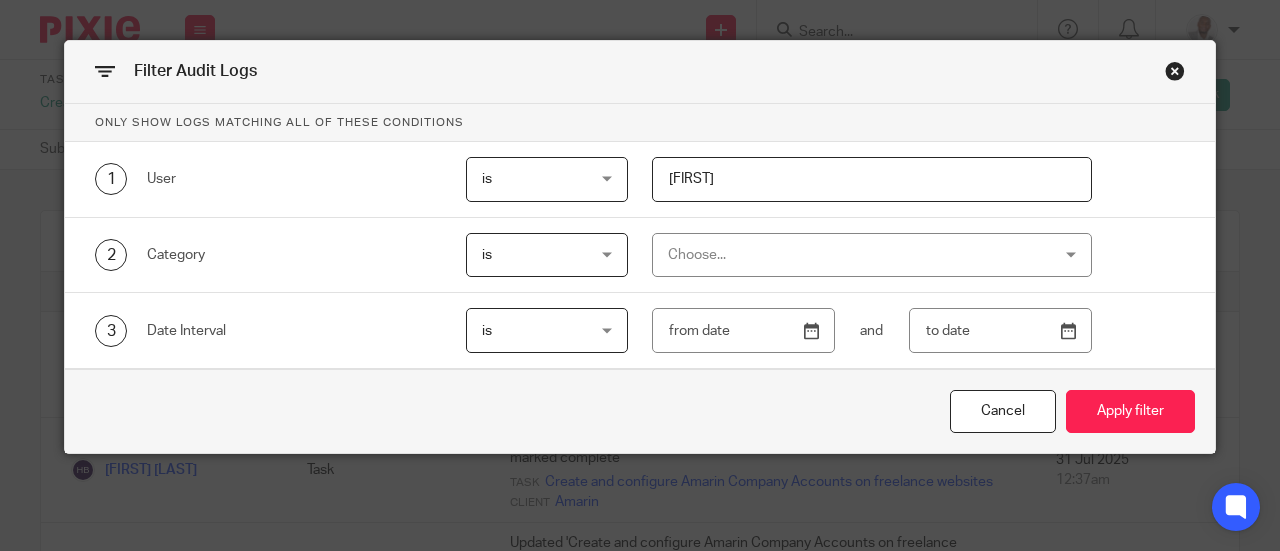 type on "Herbert" 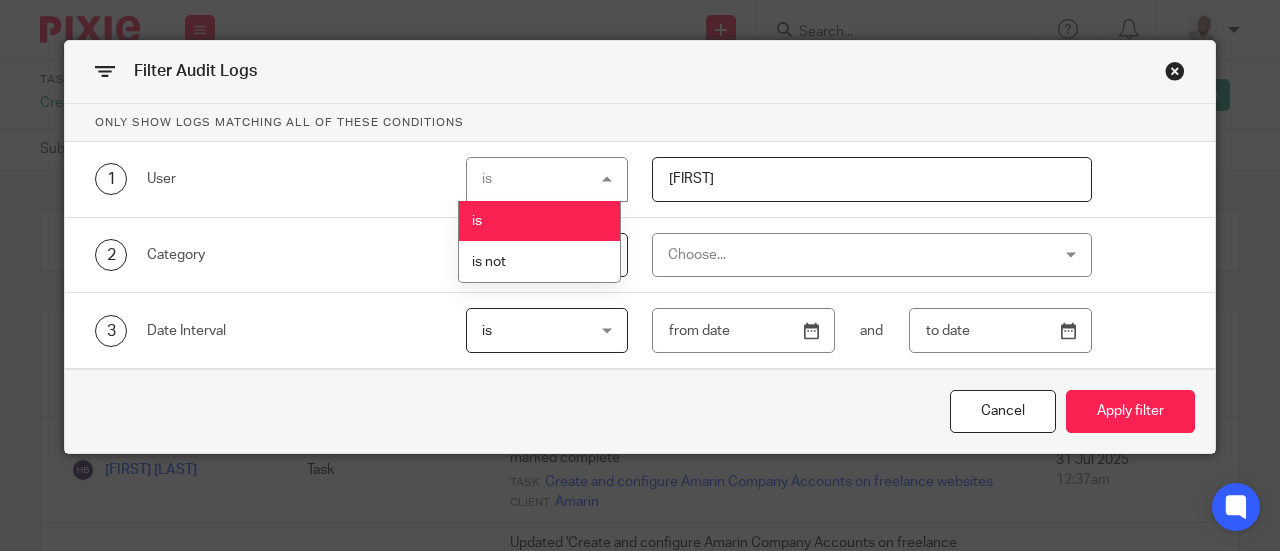 click on "is
is" at bounding box center [547, 179] 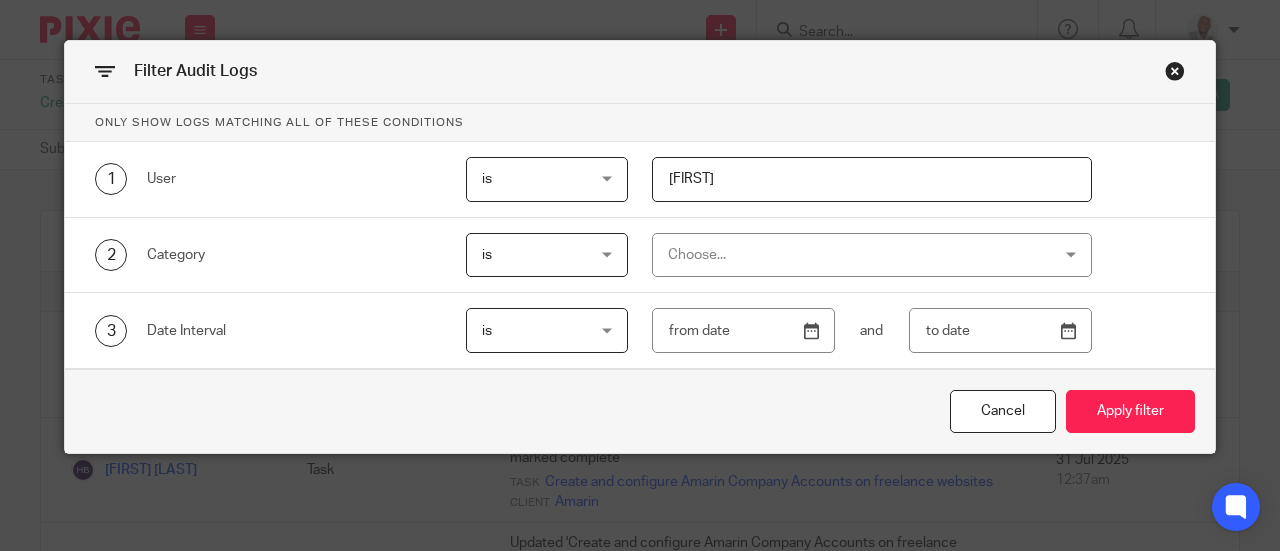 click on "Choose..." at bounding box center (872, 255) 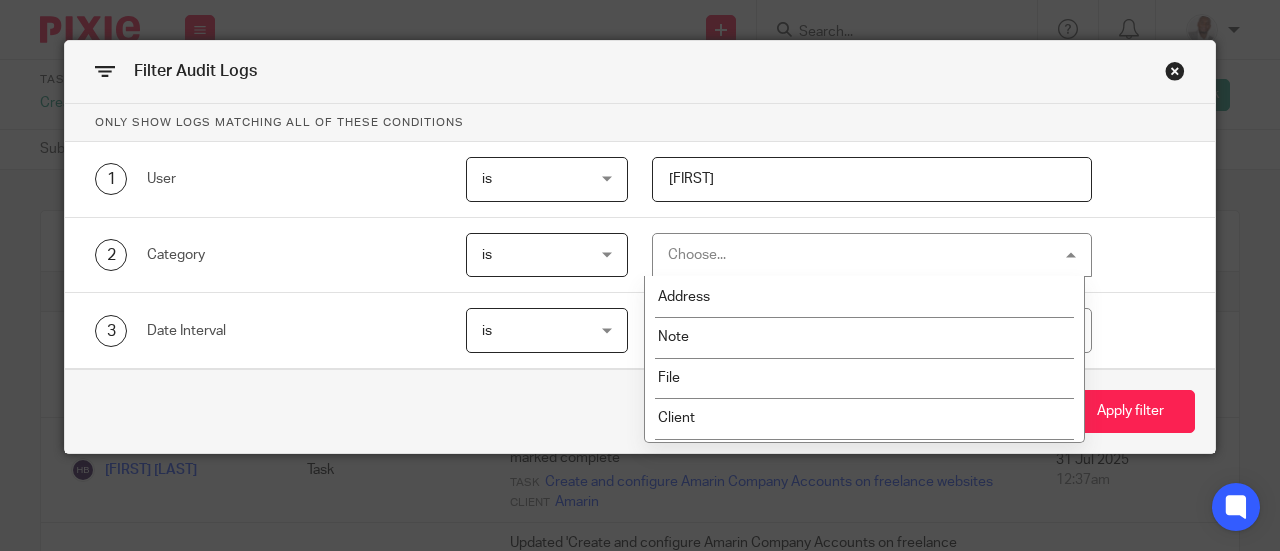 click on "Choose..." at bounding box center [872, 255] 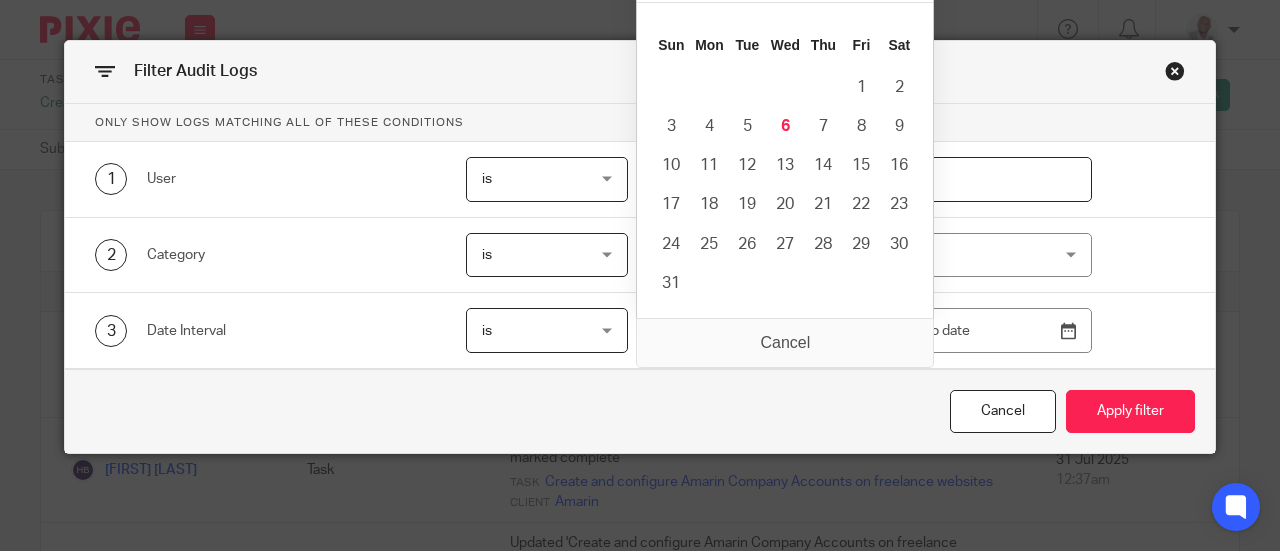 click at bounding box center [744, 330] 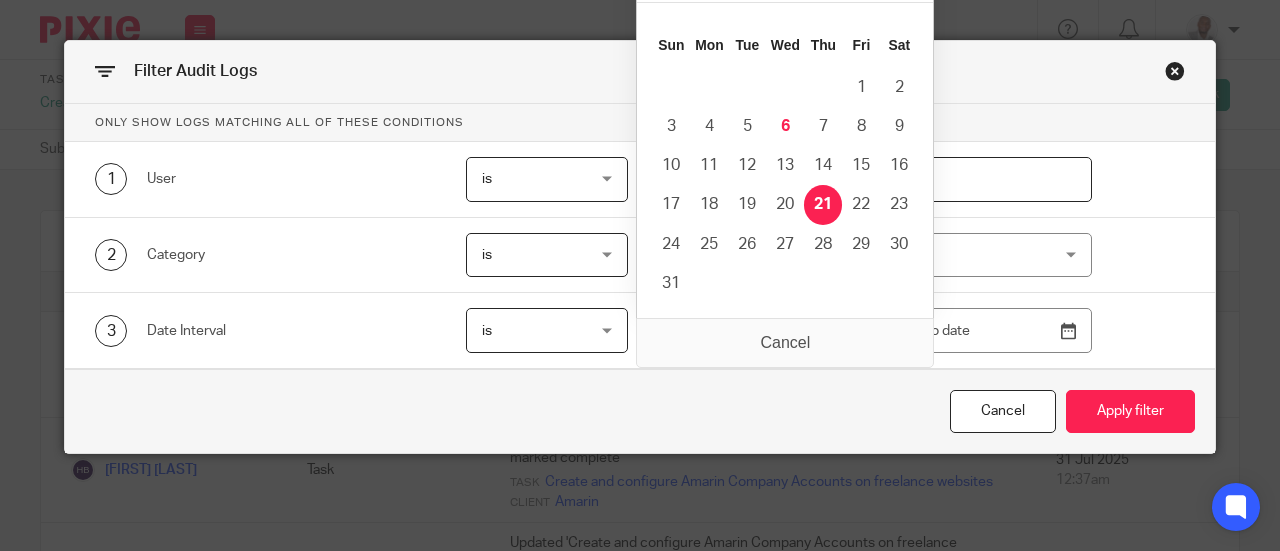 click on "2025-08-21" at bounding box center (744, 330) 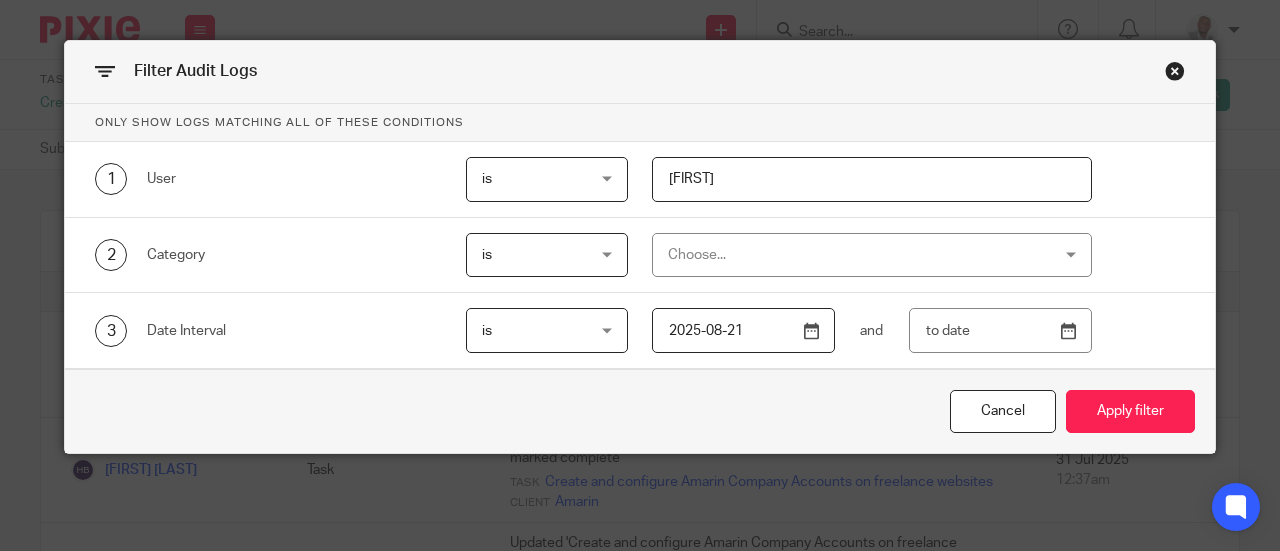 click on "is
is" at bounding box center [547, 330] 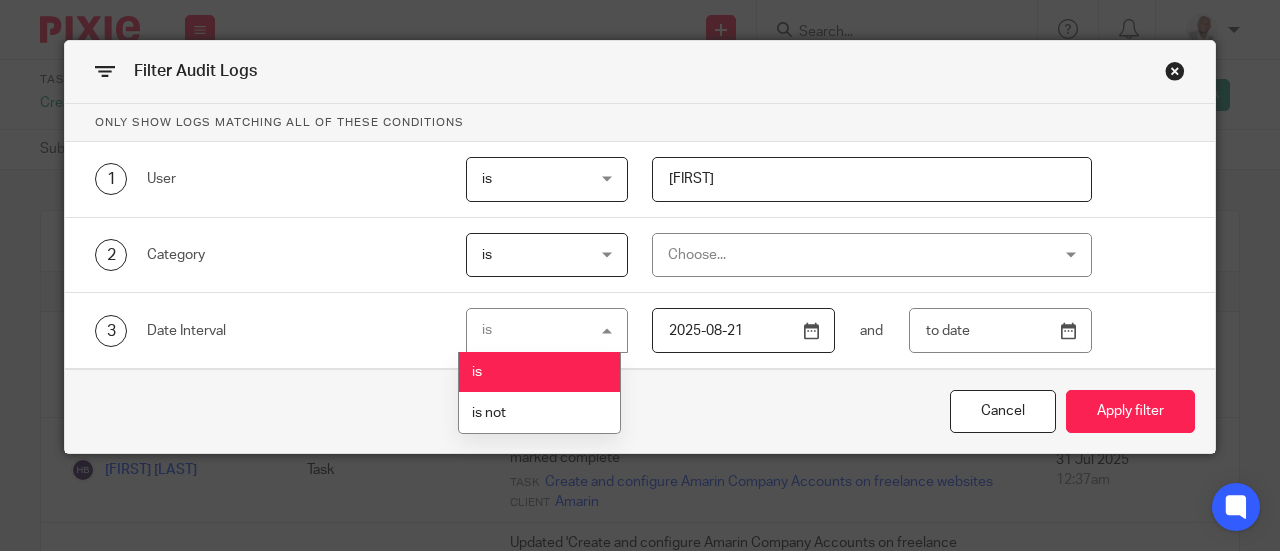 click on "is
is" at bounding box center [547, 330] 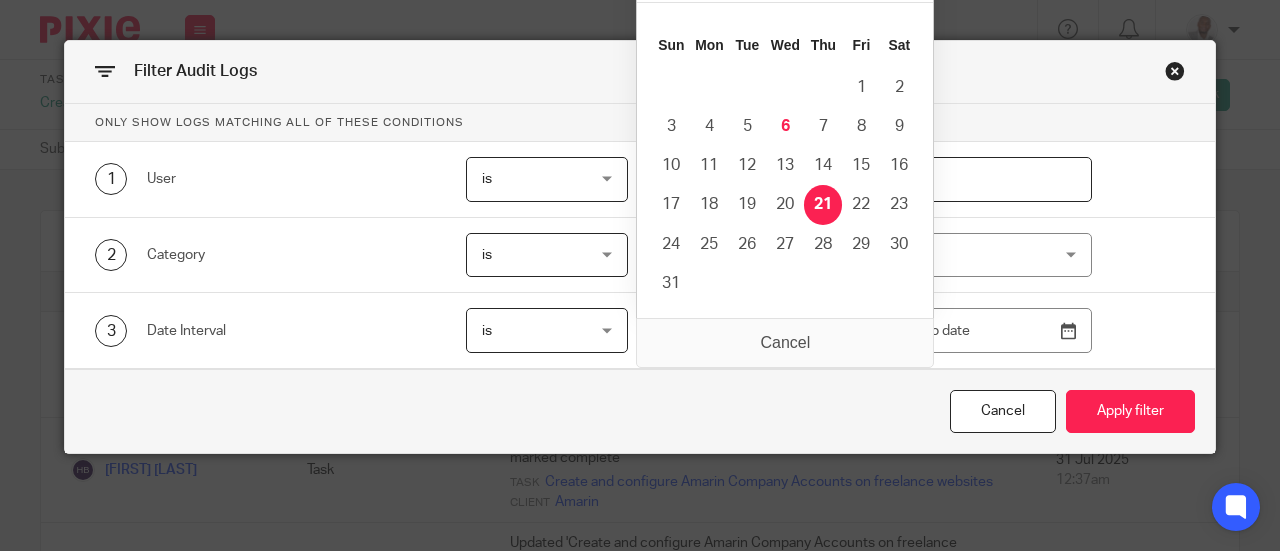 click on "2025-08-21" at bounding box center [744, 330] 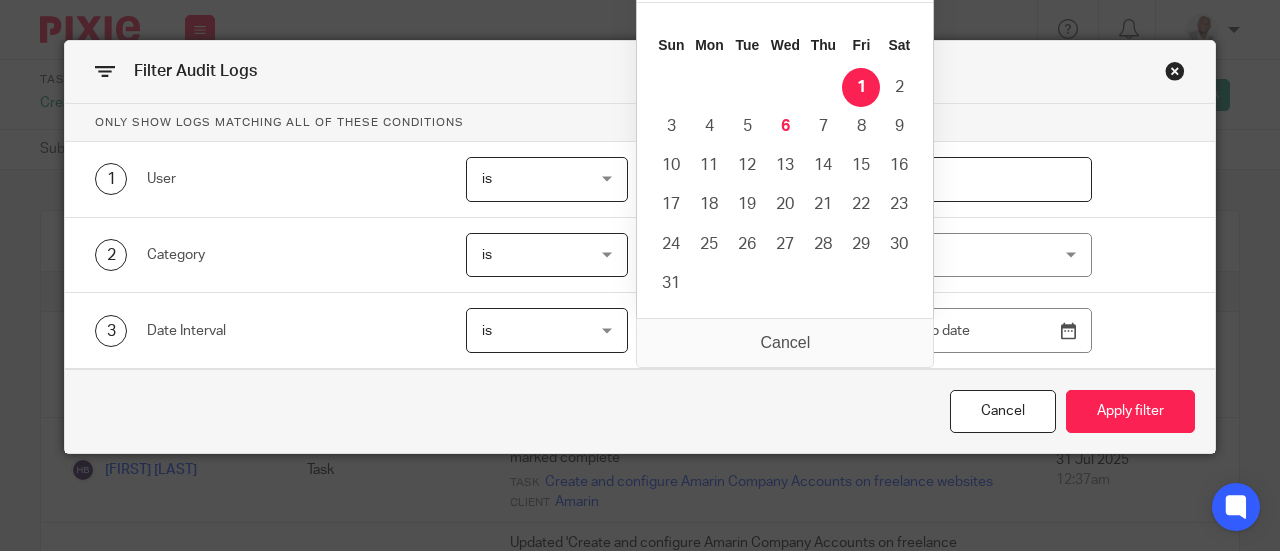 click on "2025-08-01" at bounding box center [744, 330] 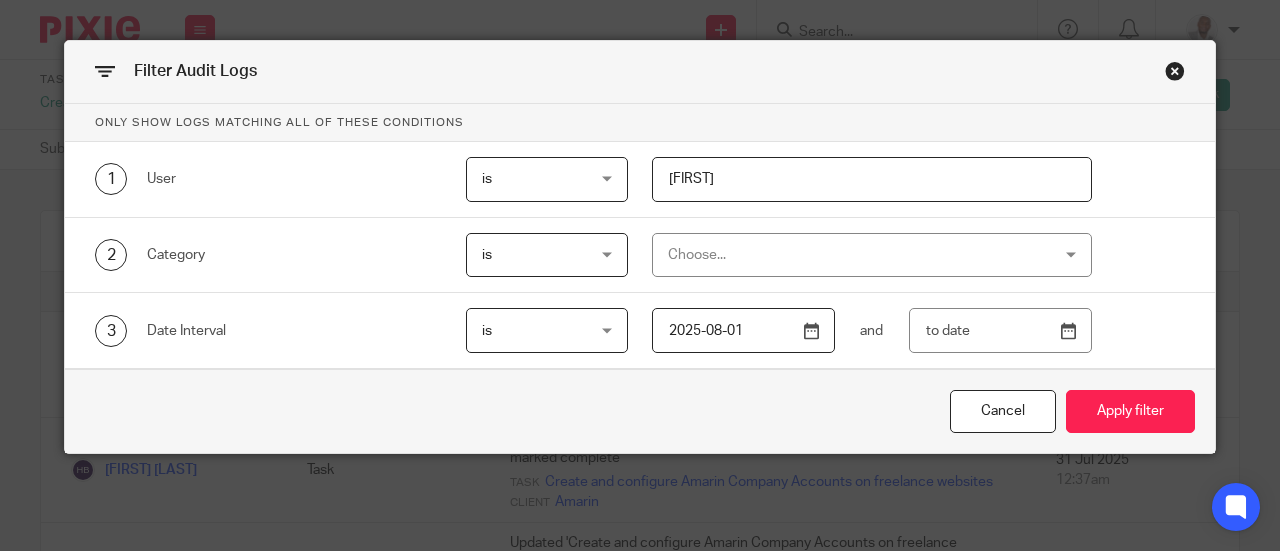 click on "2
Category
is
is
is
is not
is
Choose...
Address
Note
File
Client
Contact
Client Task
Client Type
Custom Field
Client Field
Firm
Task
Job Status
Subtask
Assignee
Task Template
Recurring Task
User
Role
Permission" at bounding box center [640, 256] 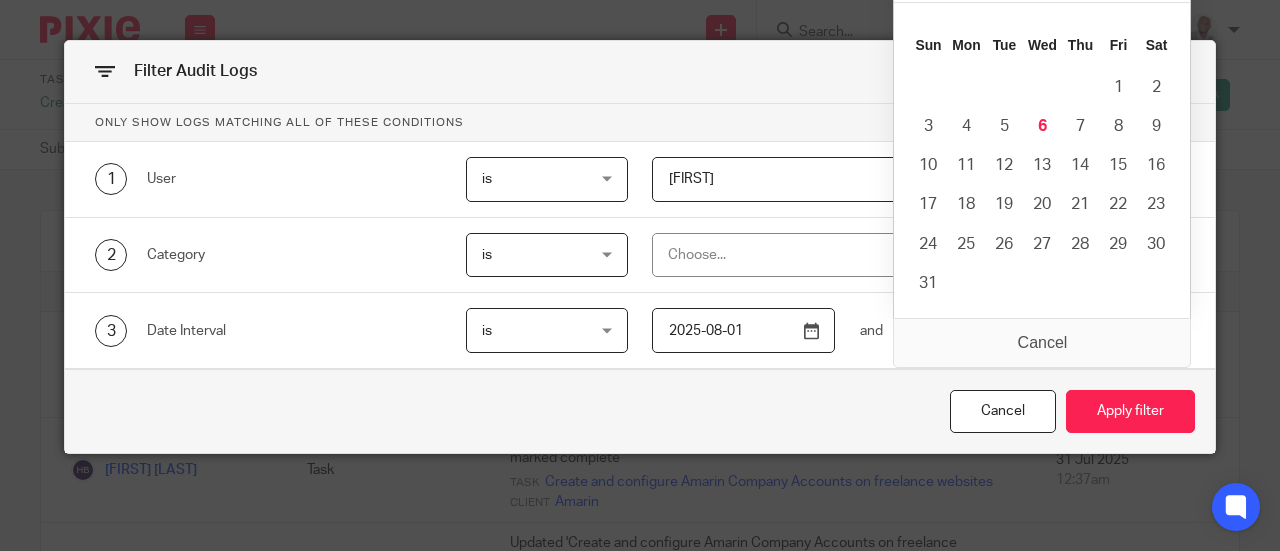 click at bounding box center (1001, 330) 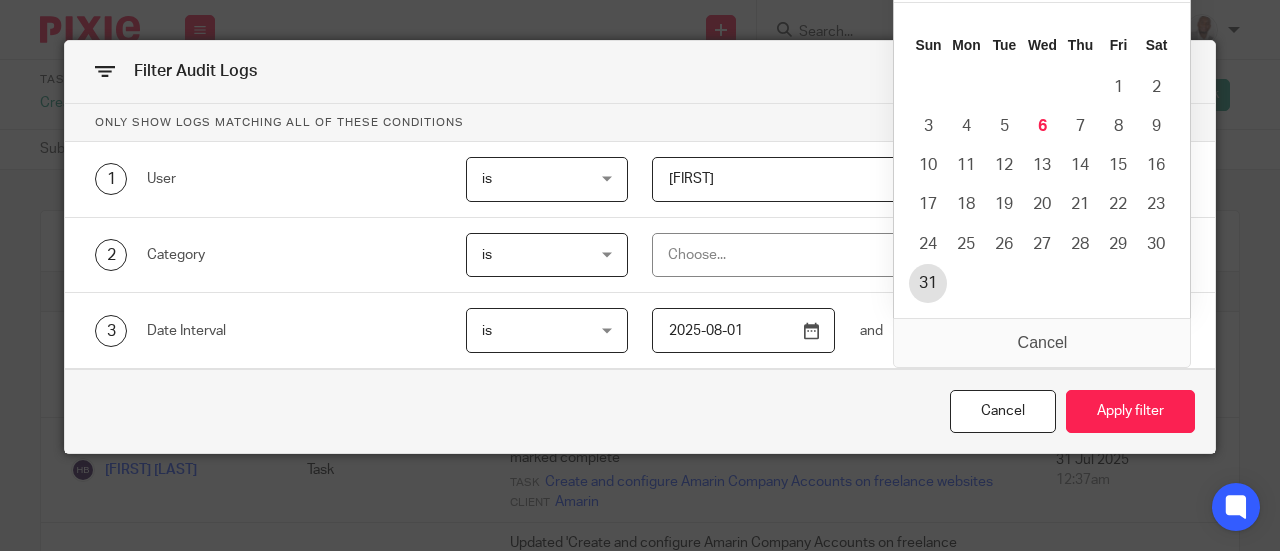 type on "2025-08-31" 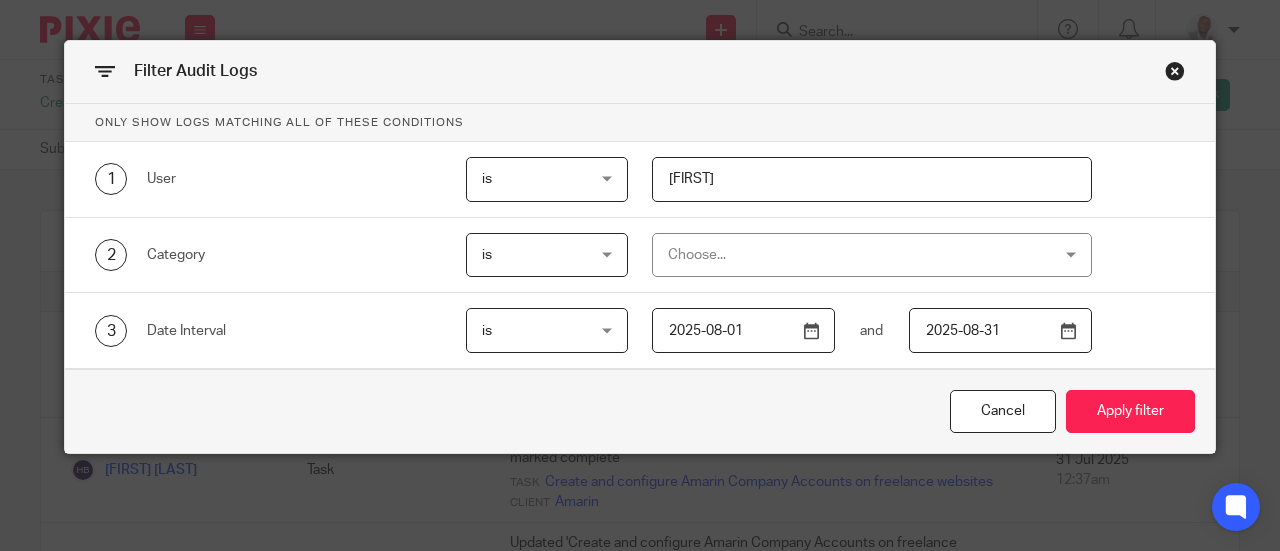 click on "Only show logs matching all of these conditions" at bounding box center [640, 123] 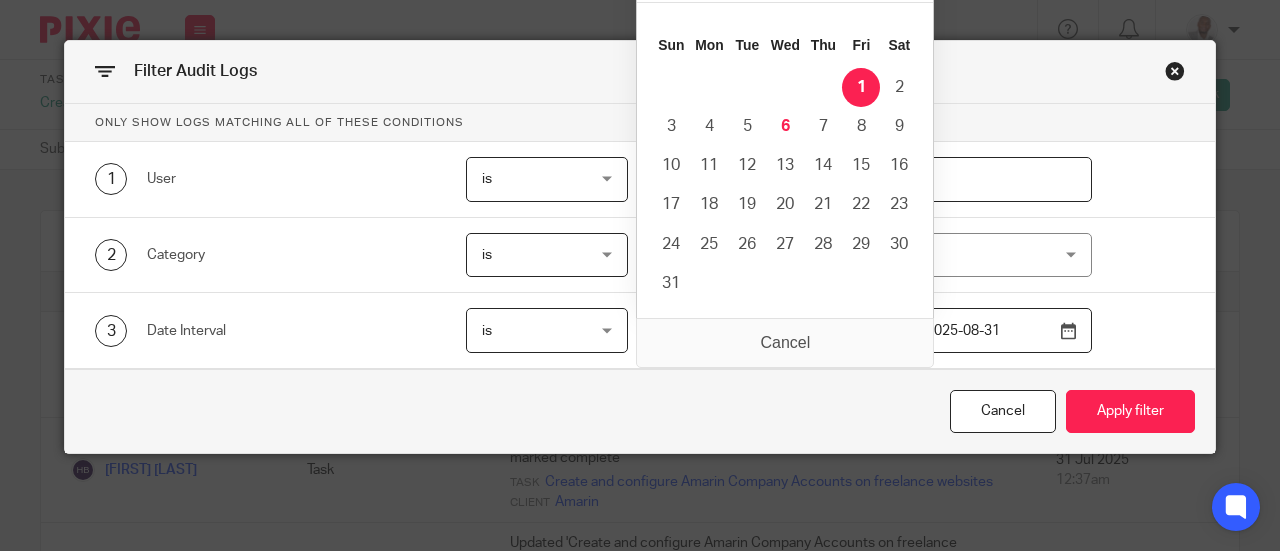 click on "2025-08-01" at bounding box center [744, 330] 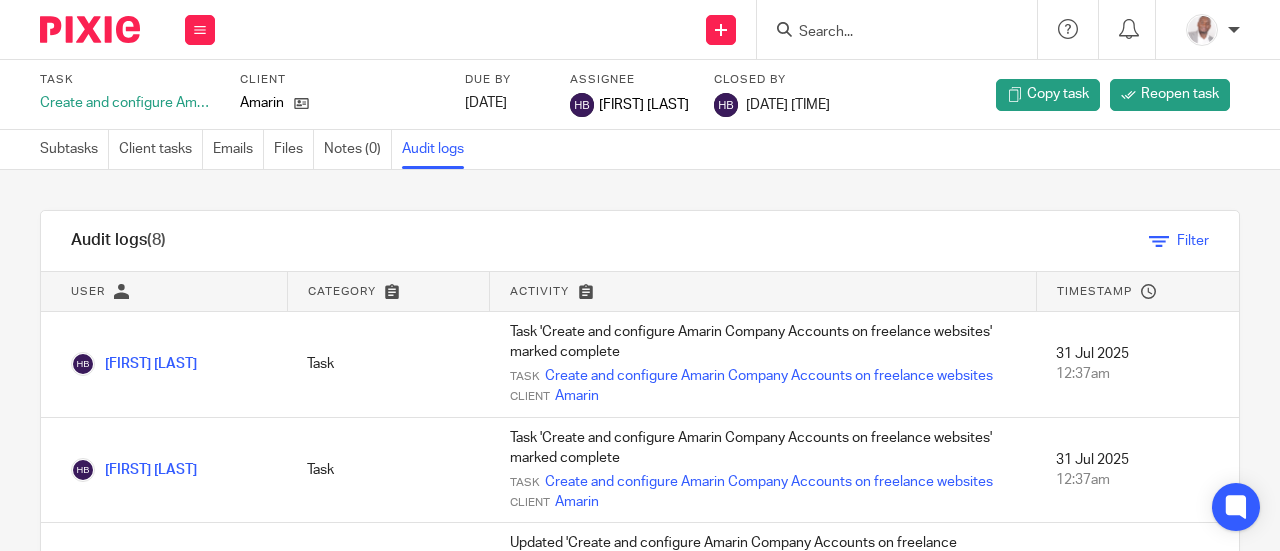 click at bounding box center [1159, 241] 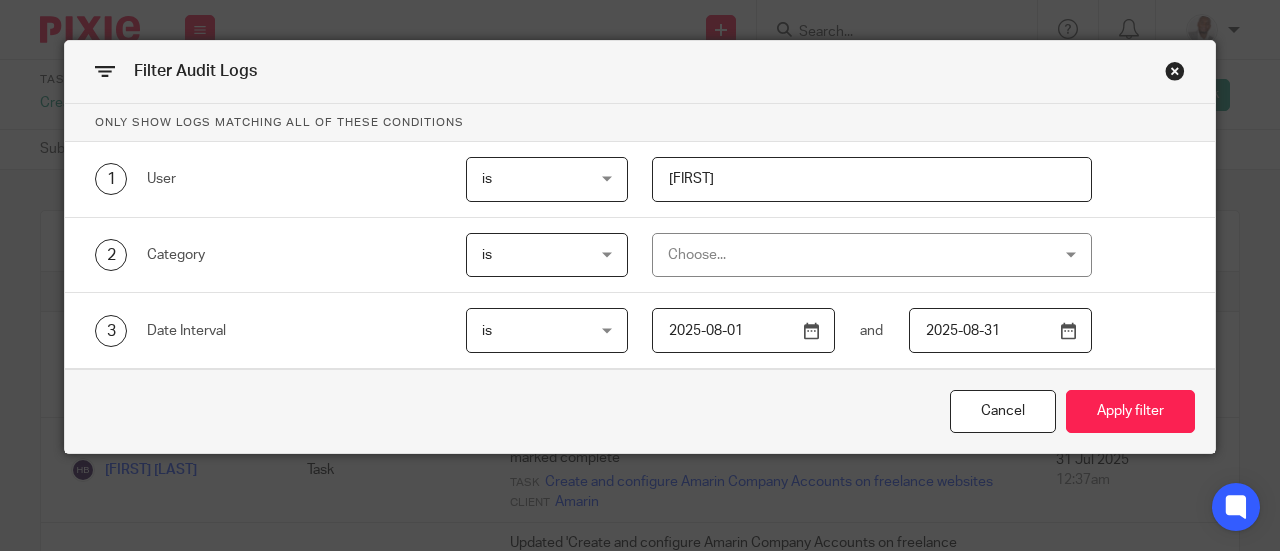 click on "Choose..." at bounding box center (872, 255) 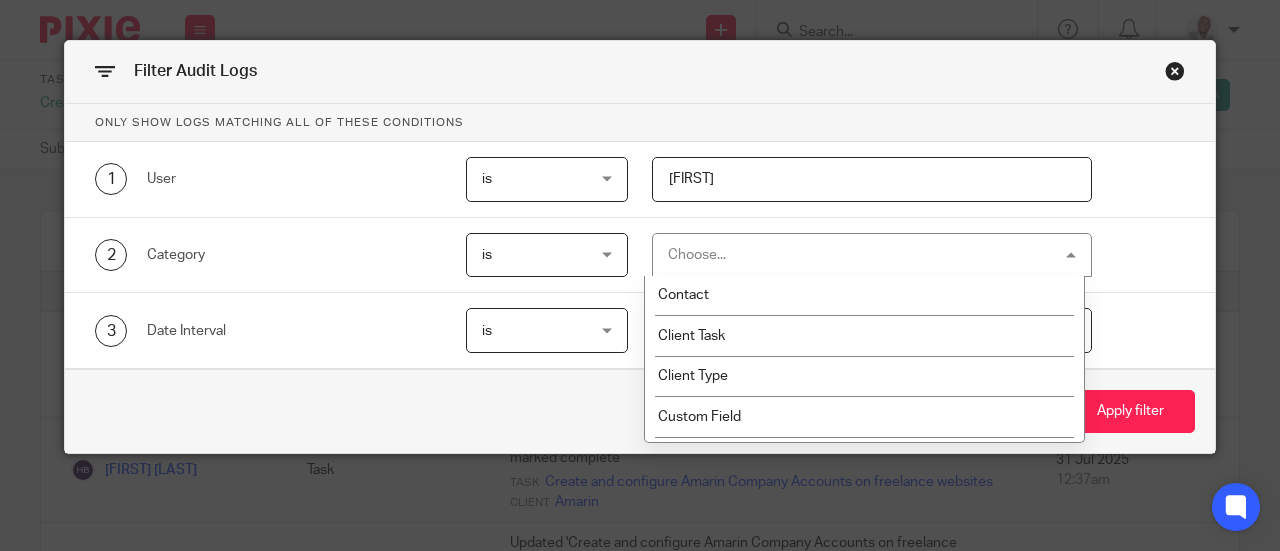 scroll, scrollTop: 164, scrollLeft: 0, axis: vertical 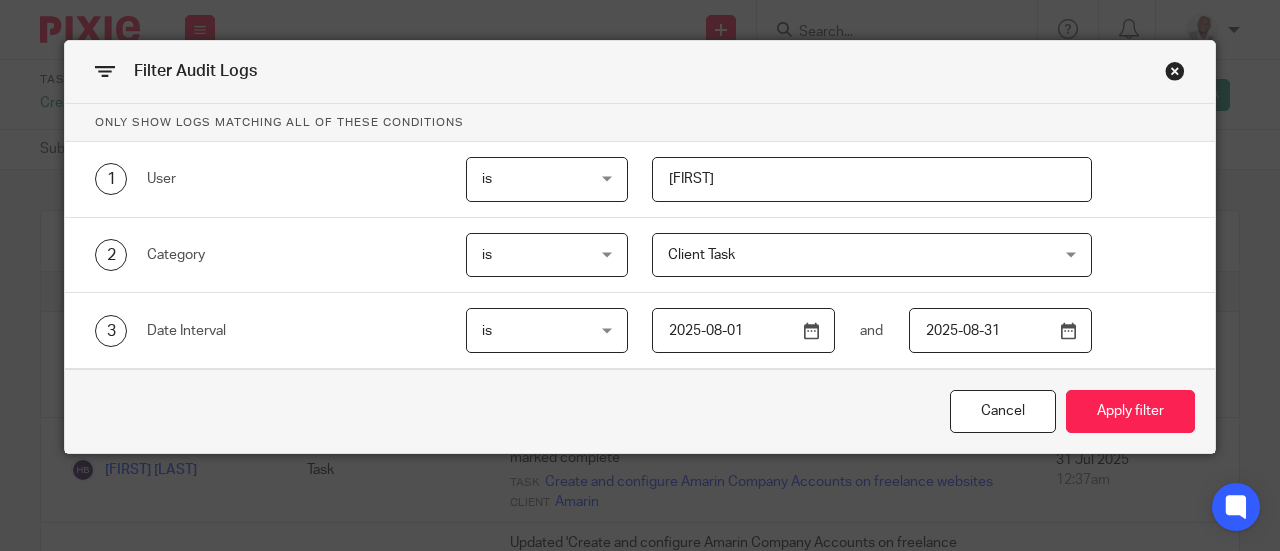 click on "2025-08-01" at bounding box center (744, 330) 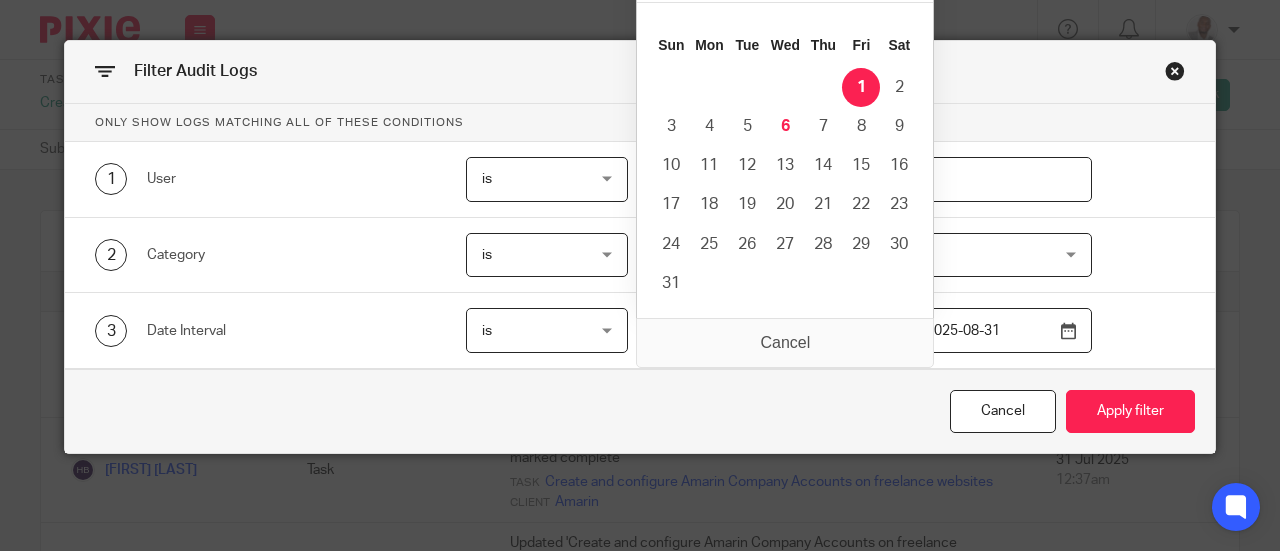 type on "2025-08-06" 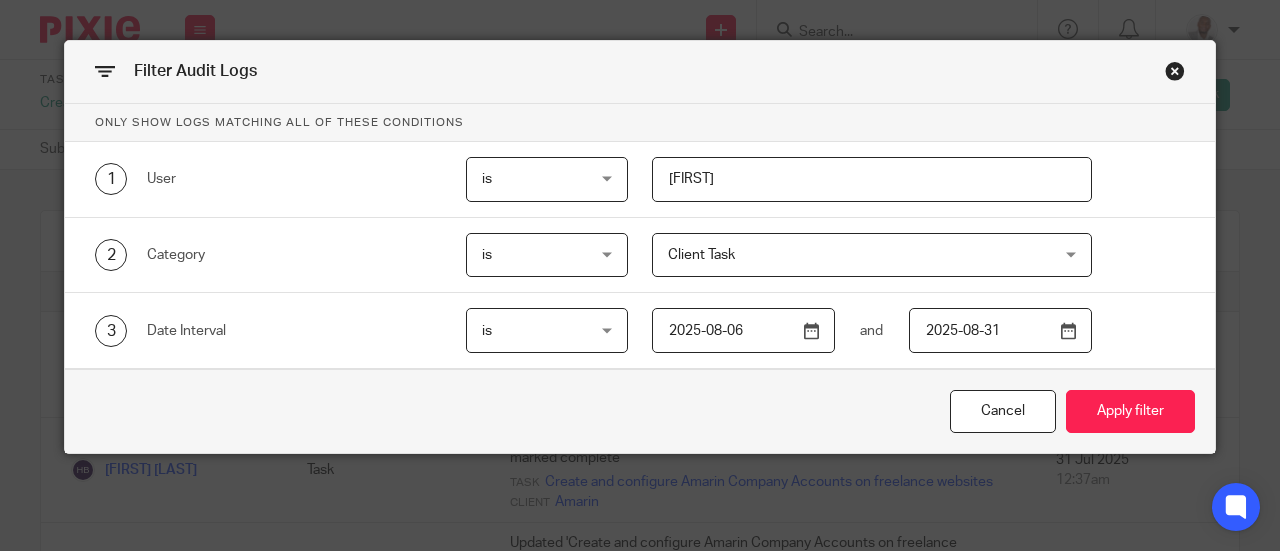 click on "2025-08-06" at bounding box center [744, 330] 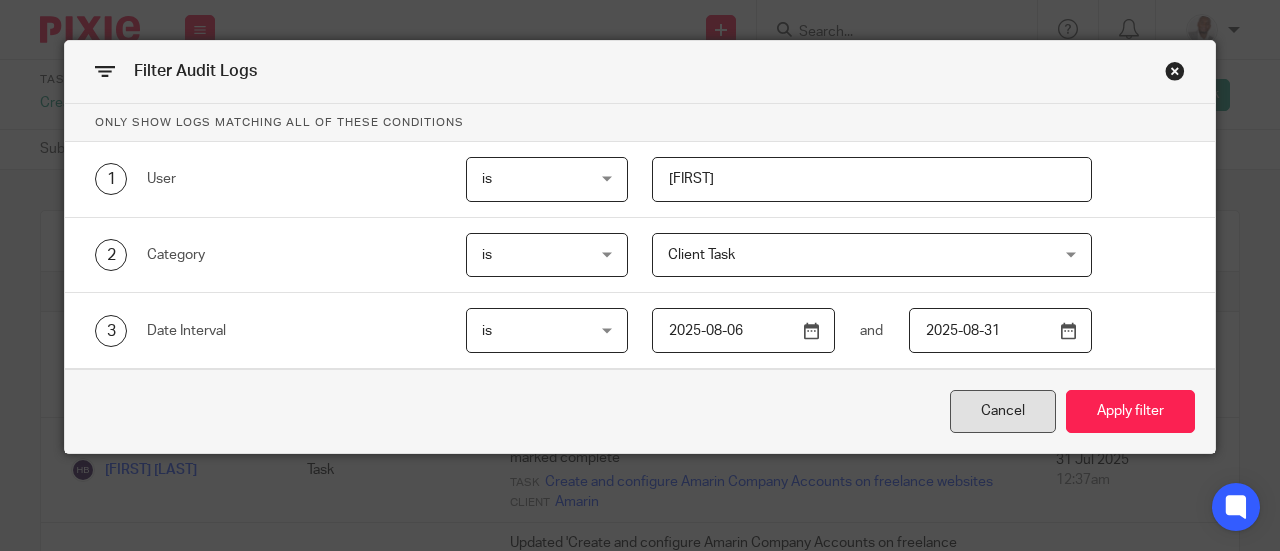 click on "Cancel" at bounding box center [1003, 411] 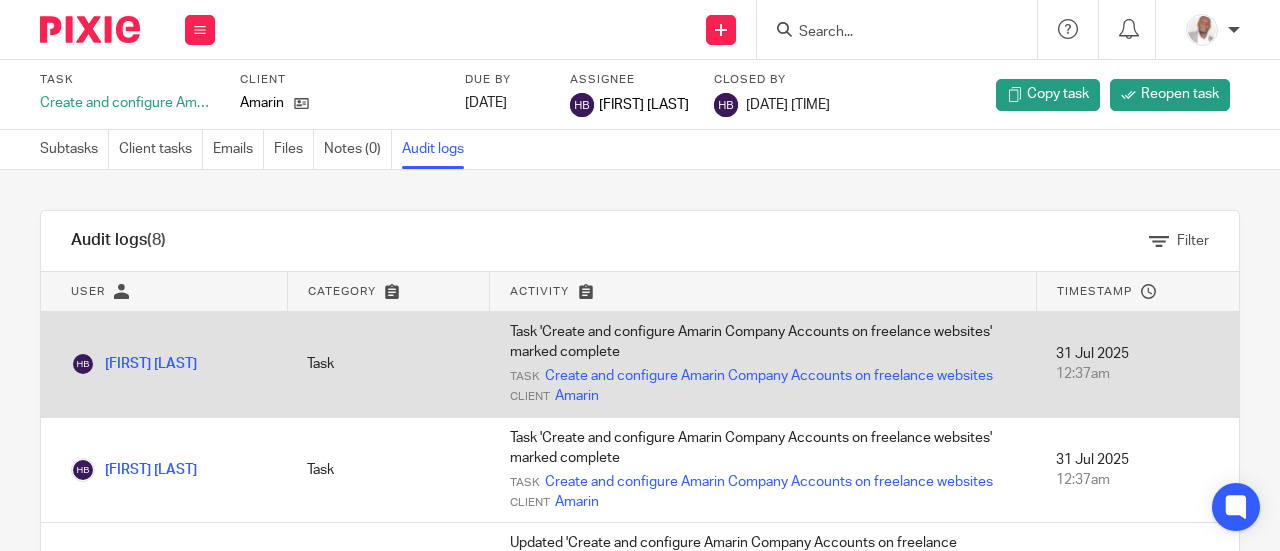 drag, startPoint x: 959, startPoint y: 393, endPoint x: 518, endPoint y: 369, distance: 441.6526 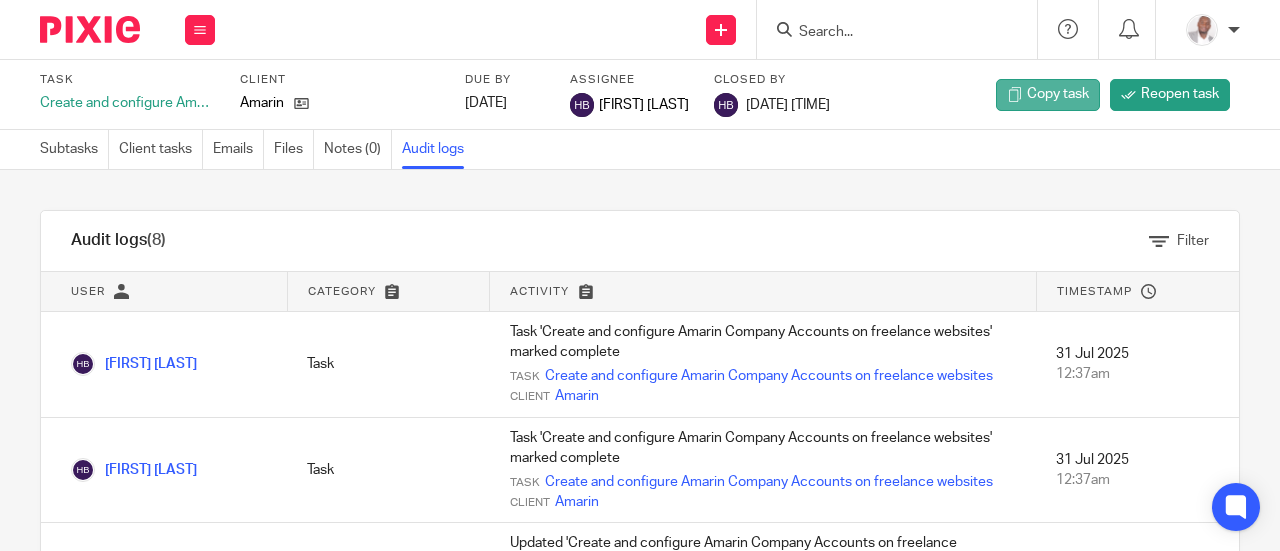 click on "Copy task" at bounding box center (1058, 94) 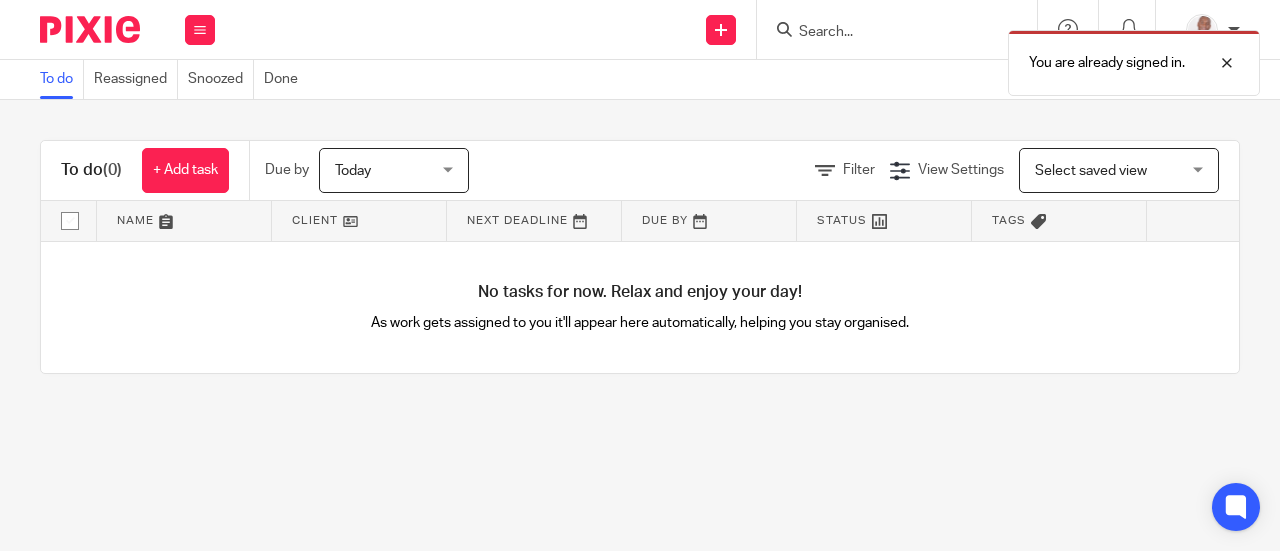 scroll, scrollTop: 0, scrollLeft: 0, axis: both 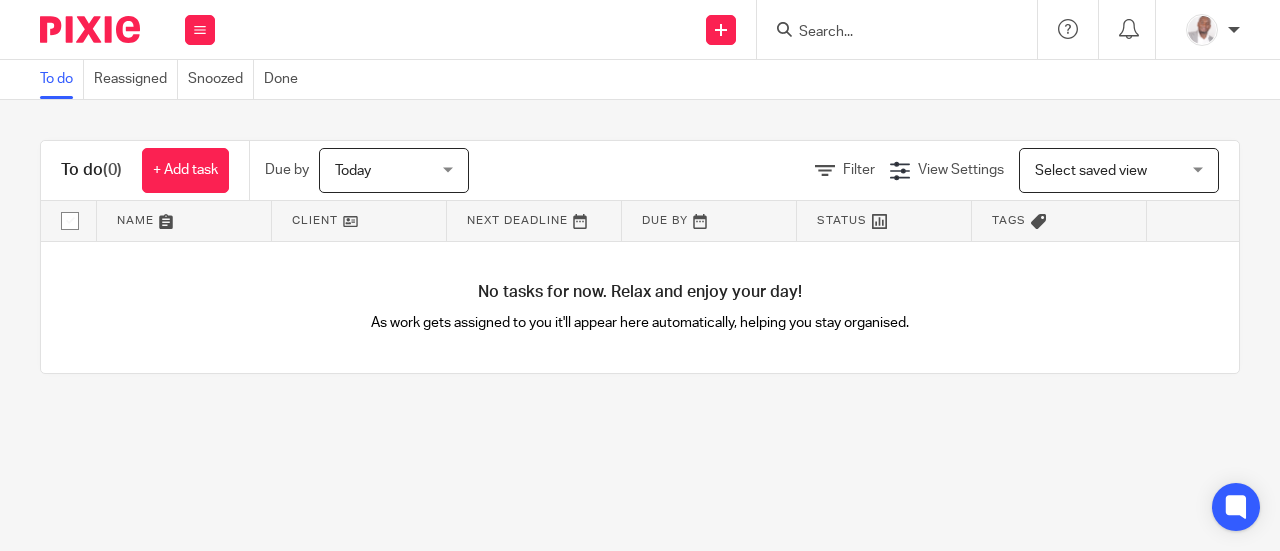 click on "Select saved view
Select saved view" at bounding box center [1119, 170] 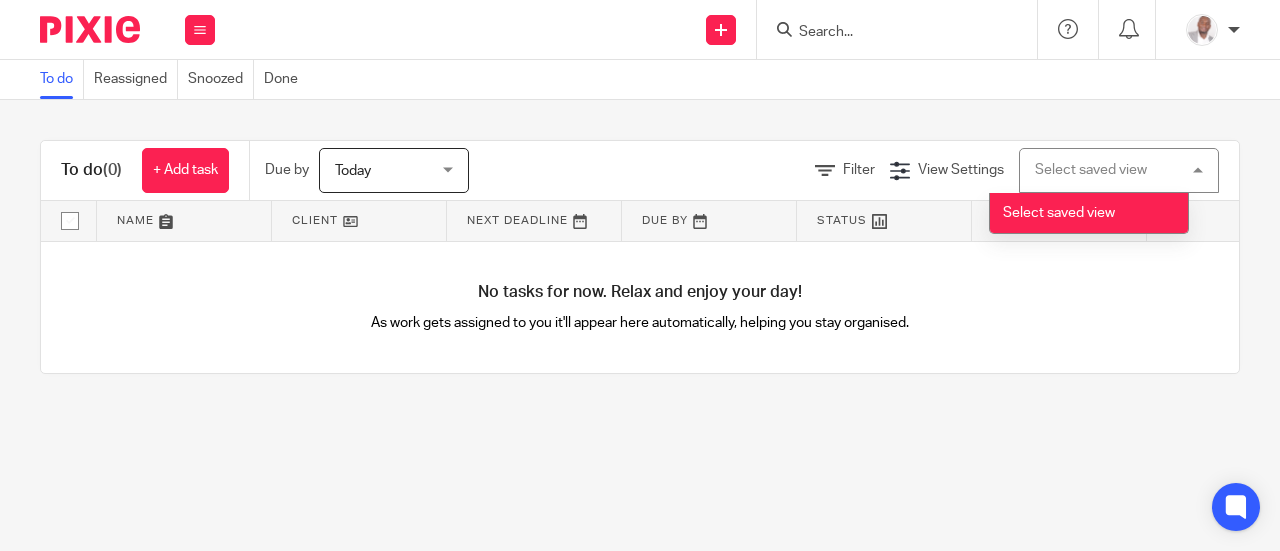 click on "Select saved view
Select saved view" at bounding box center (1119, 170) 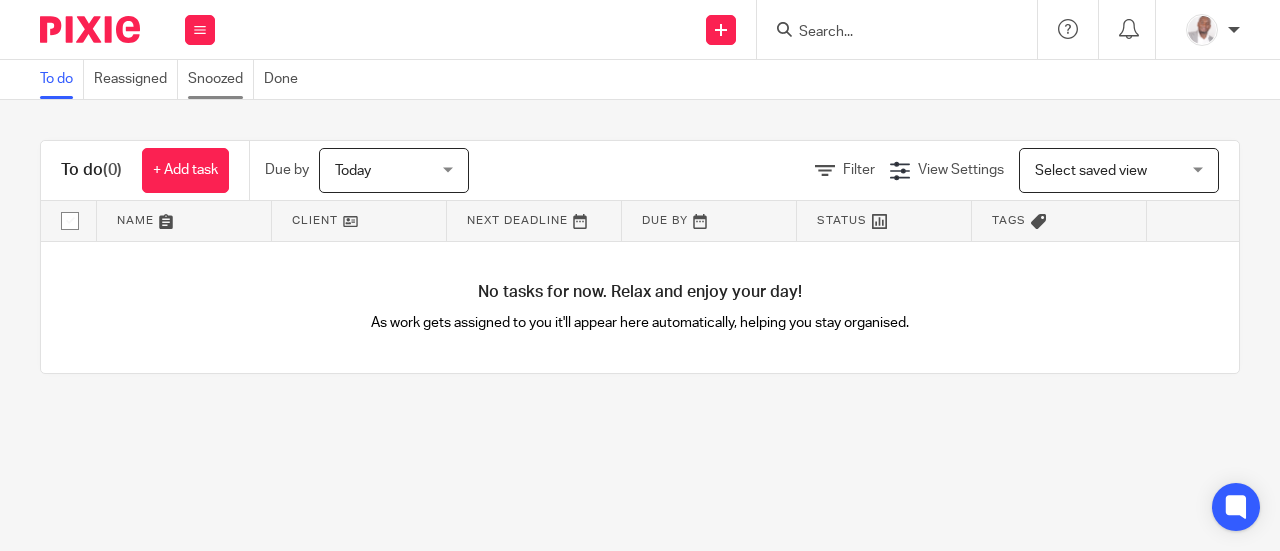 click on "Snoozed" at bounding box center [221, 79] 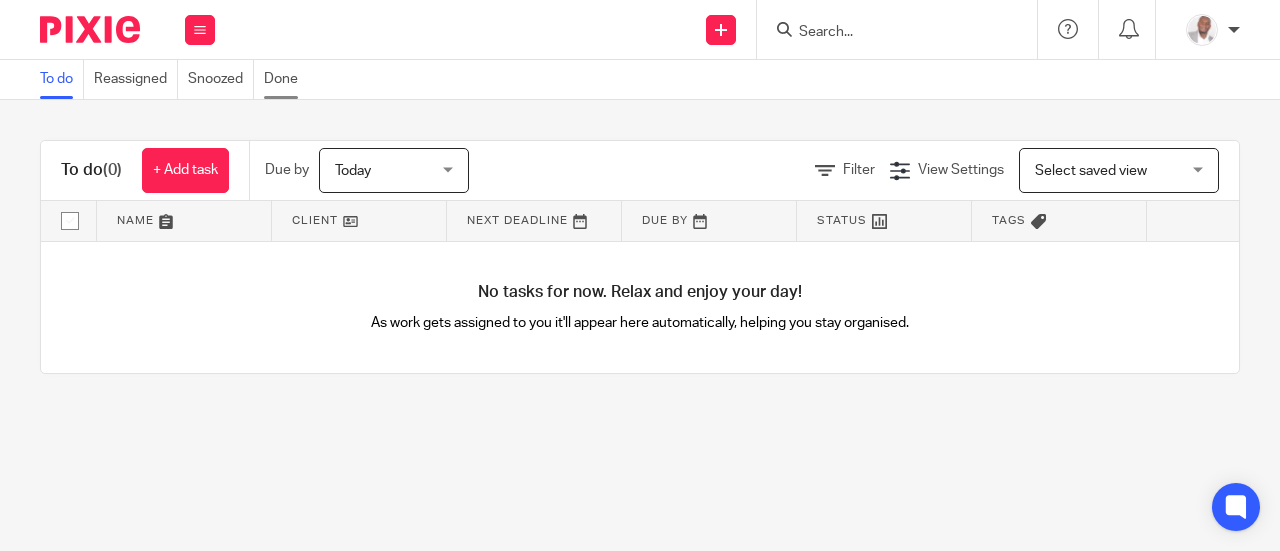 click on "Done" at bounding box center (286, 79) 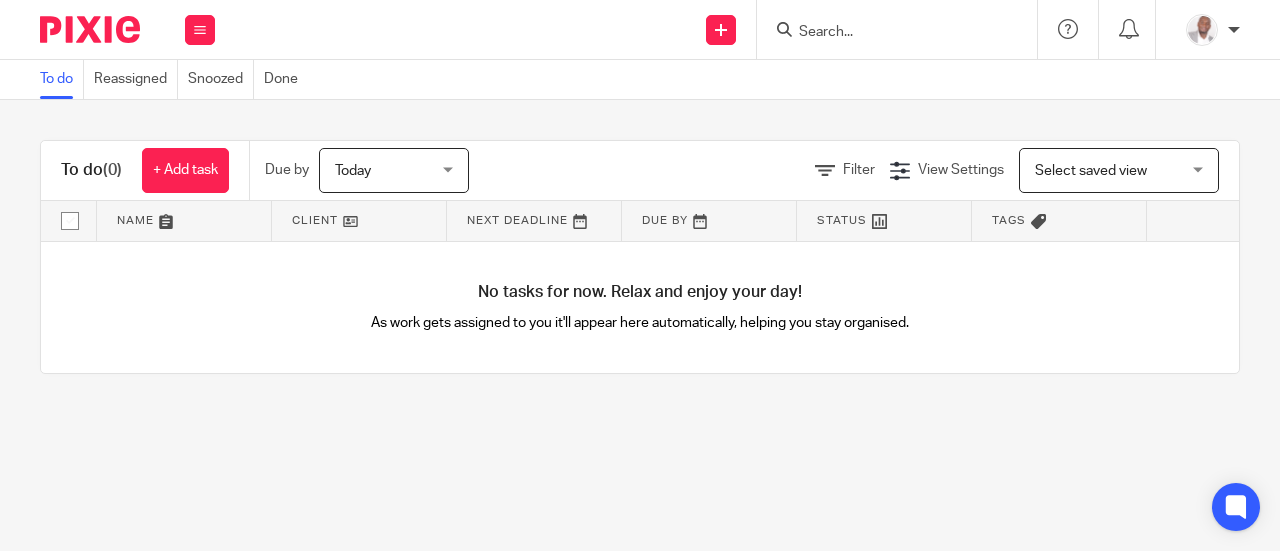 scroll, scrollTop: 0, scrollLeft: 0, axis: both 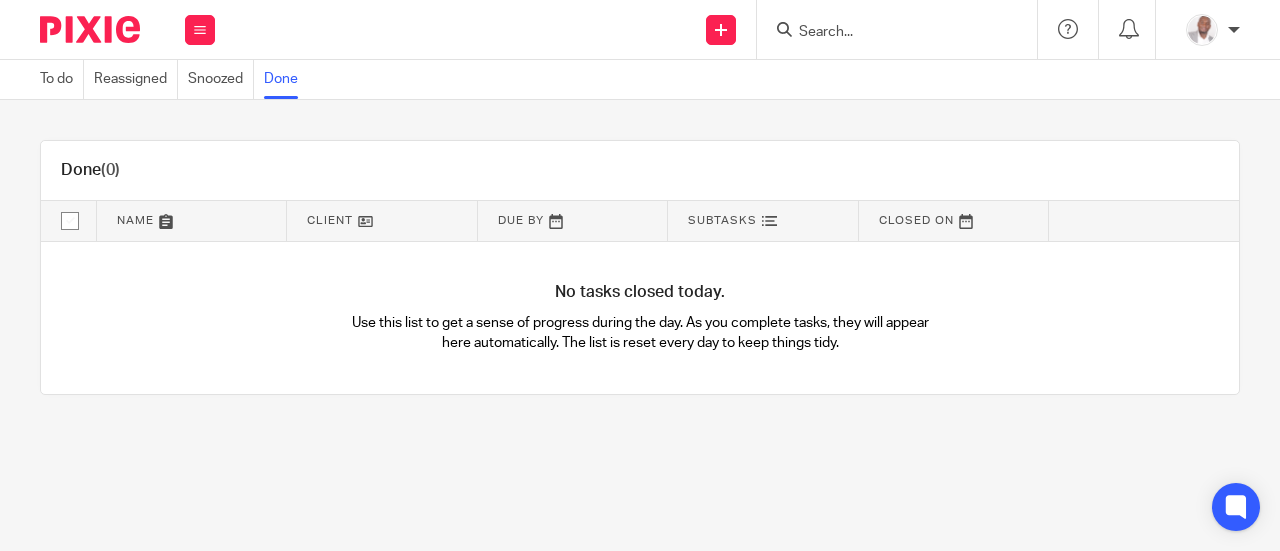 click at bounding box center [769, 221] 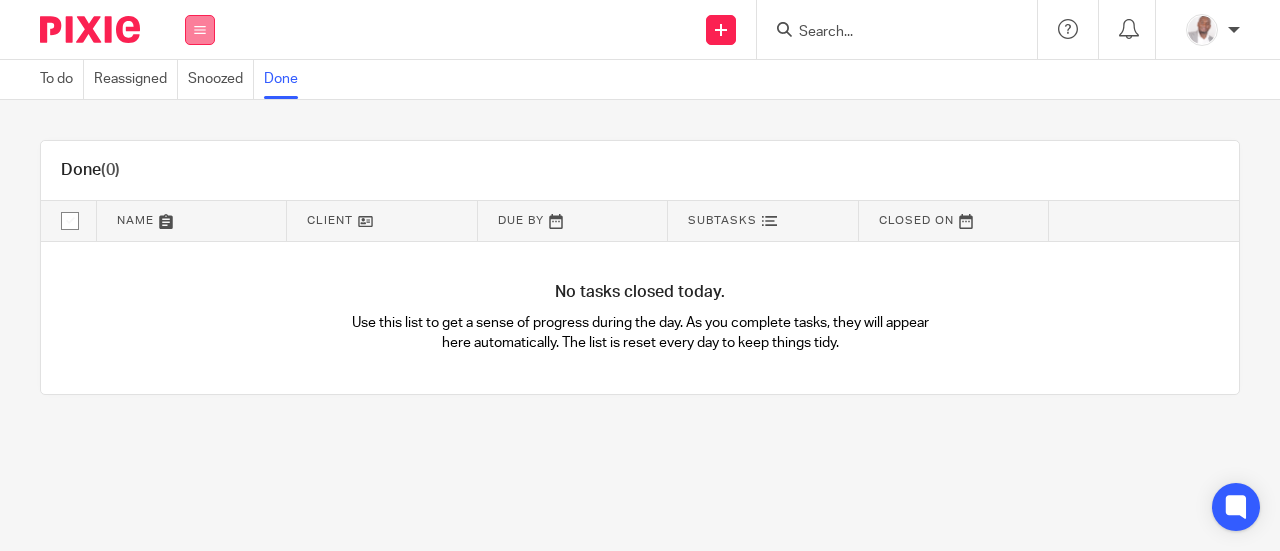 click at bounding box center (200, 30) 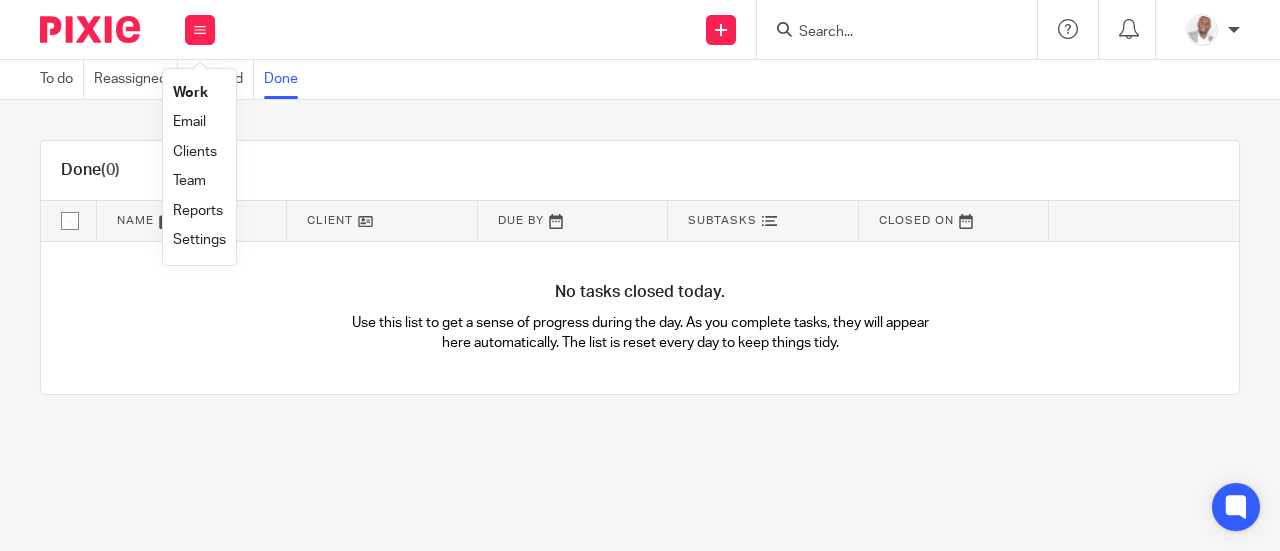 click on "Work" at bounding box center (190, 93) 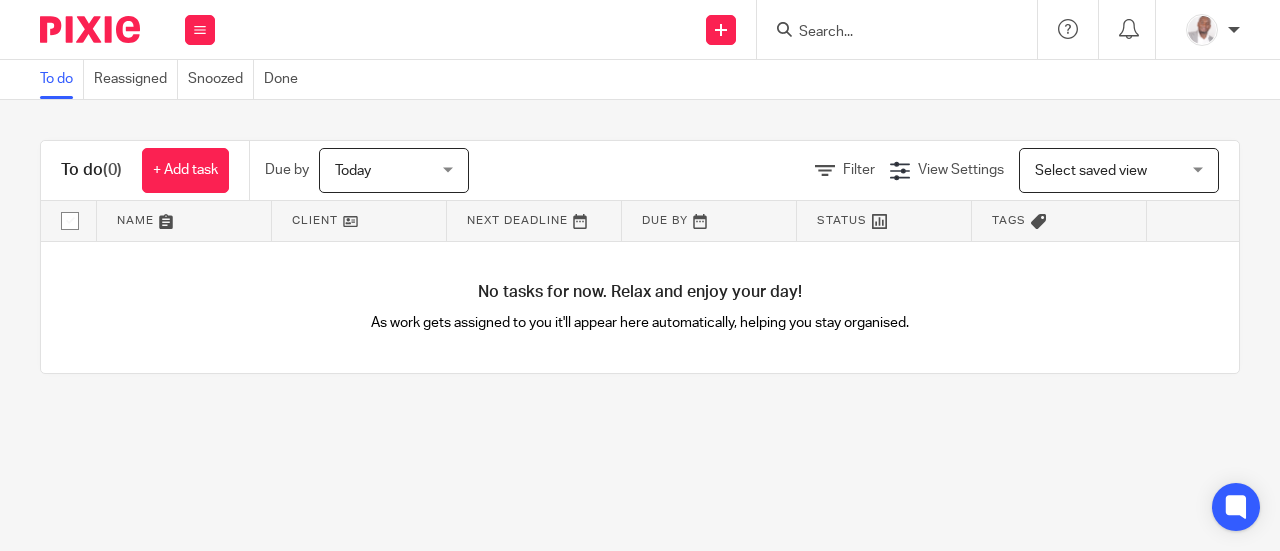 scroll, scrollTop: 0, scrollLeft: 0, axis: both 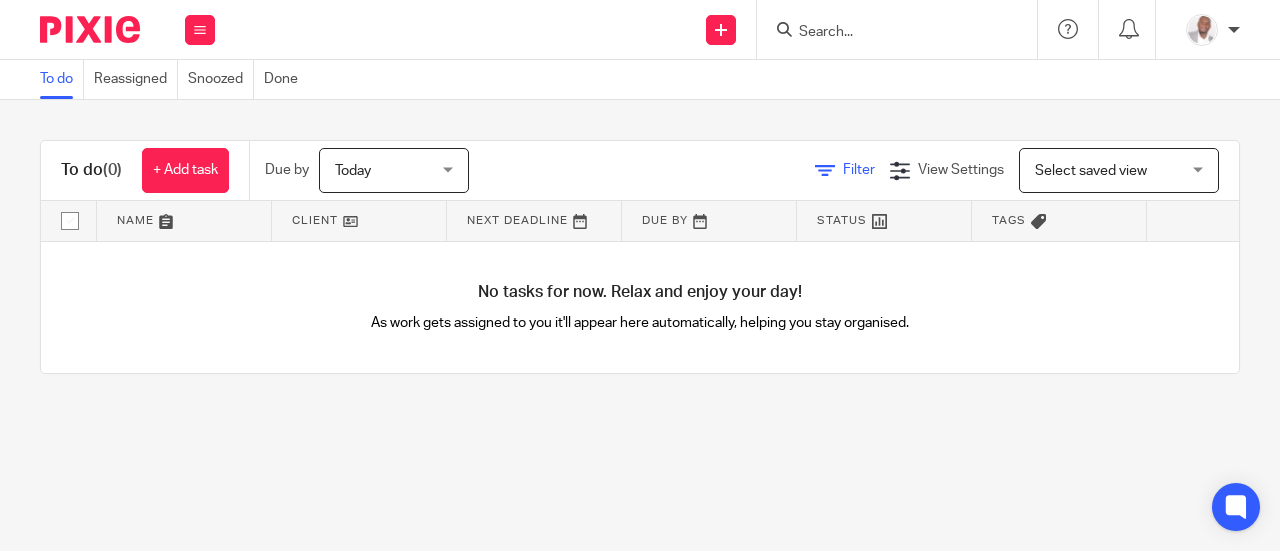 click at bounding box center [825, 171] 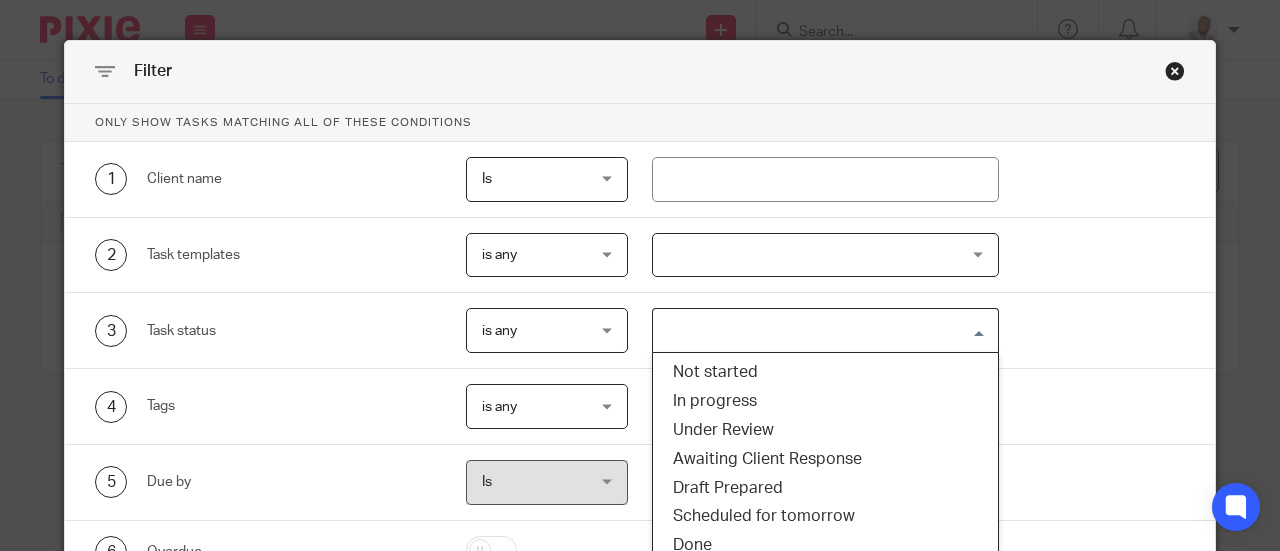 click at bounding box center [821, 330] 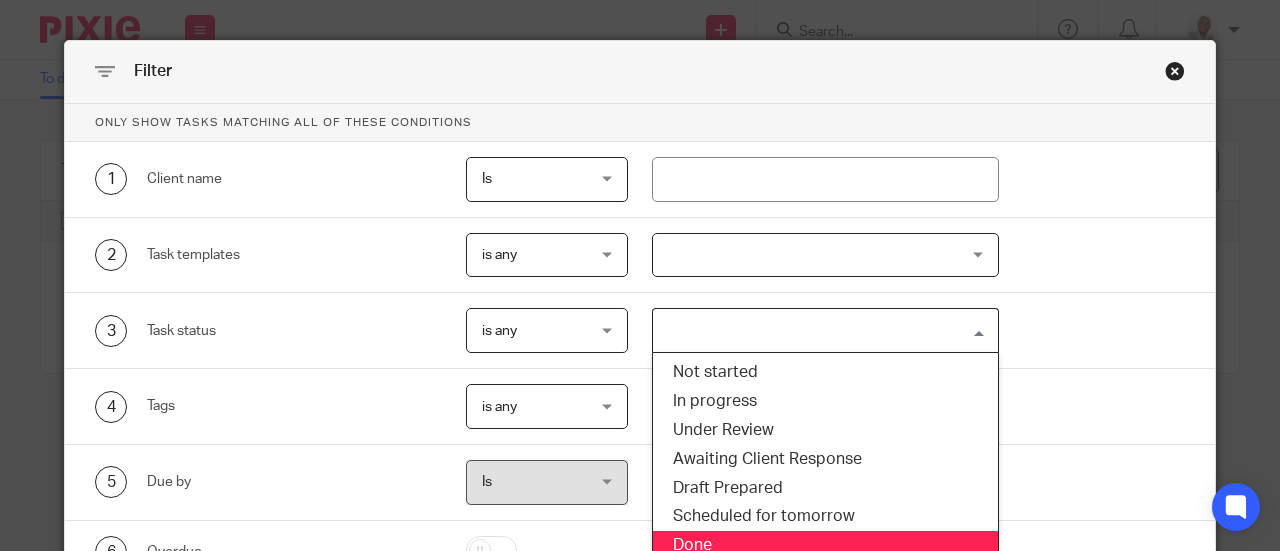 click on "Done" at bounding box center (826, 545) 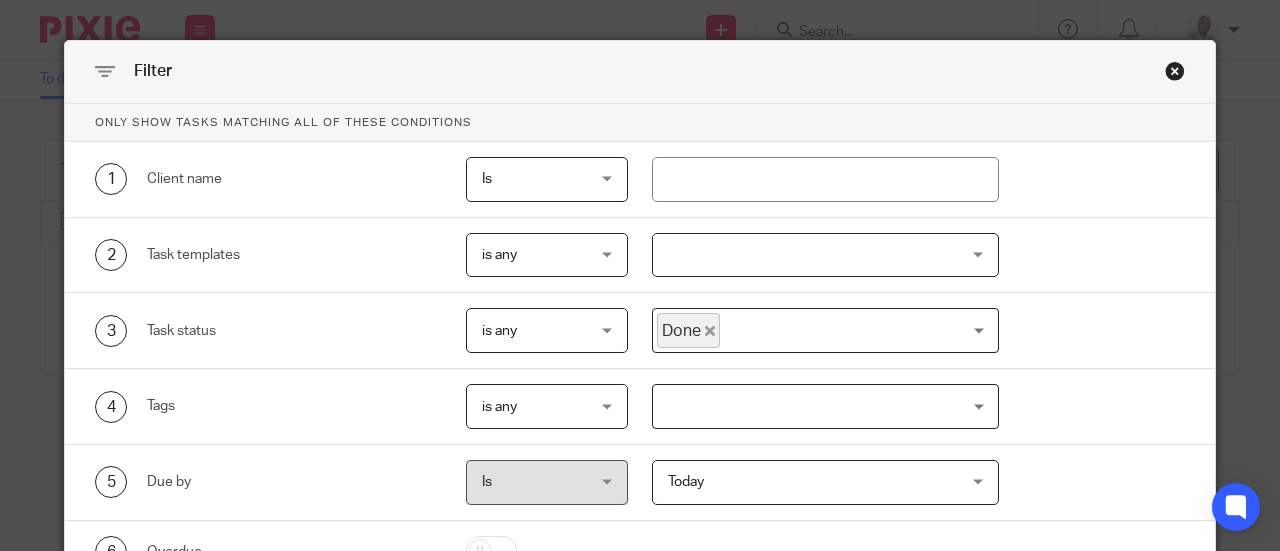 click on "is any
is any" at bounding box center [547, 406] 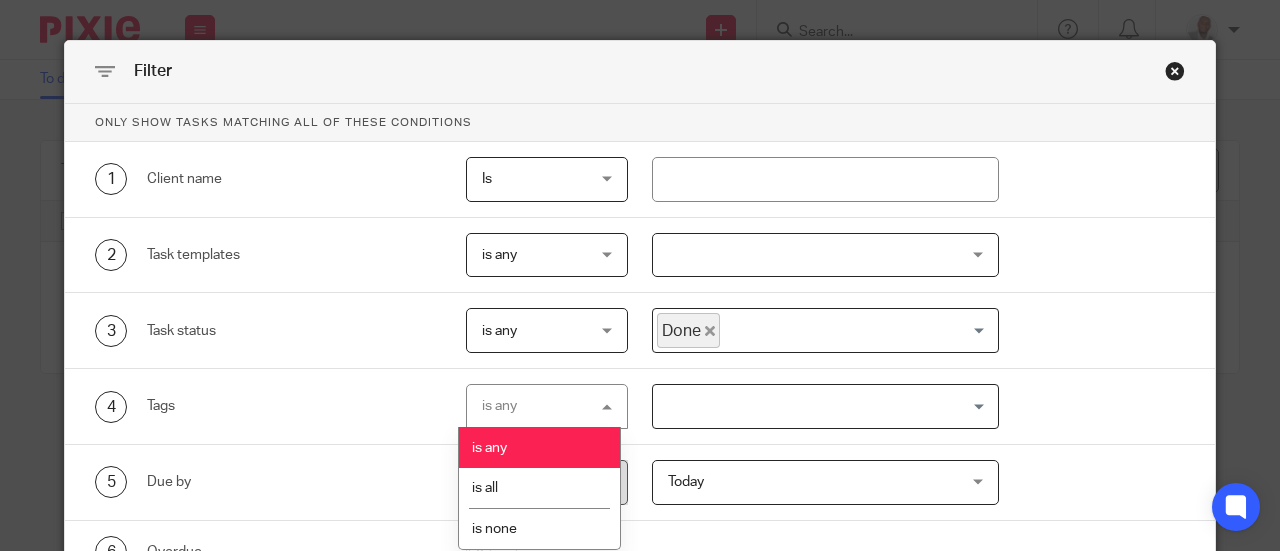click on "is any
is any" at bounding box center [547, 406] 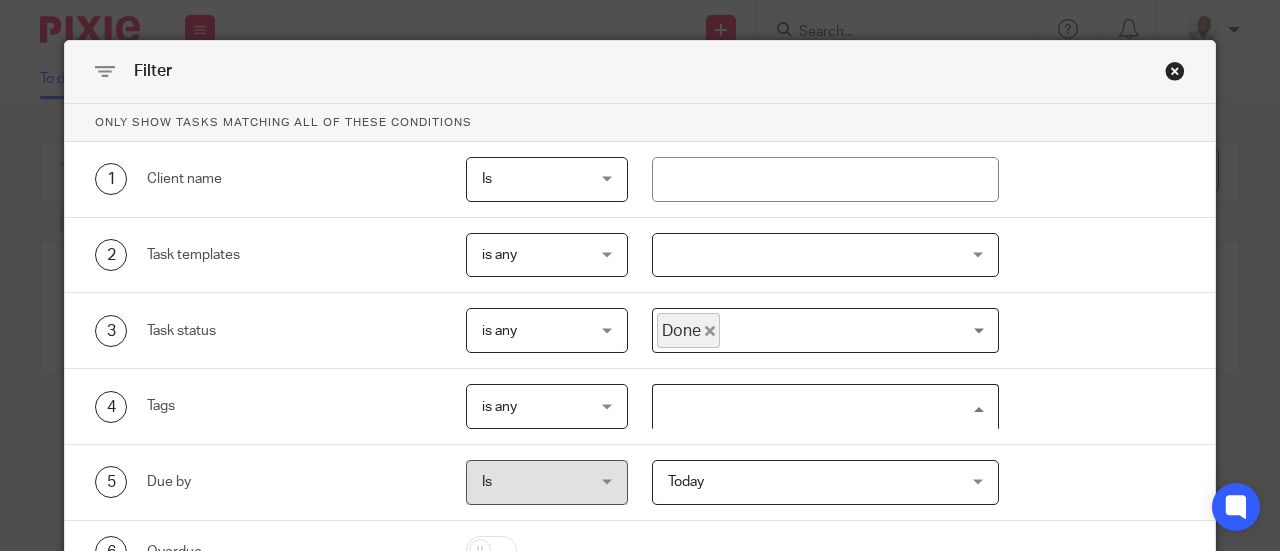 click at bounding box center (821, 406) 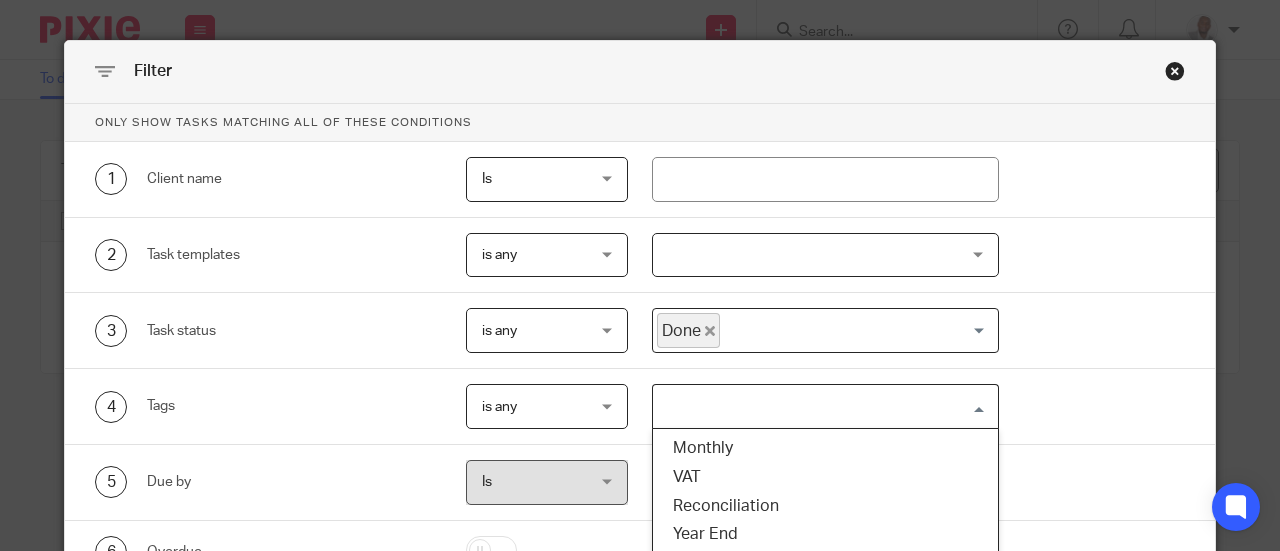click at bounding box center (821, 406) 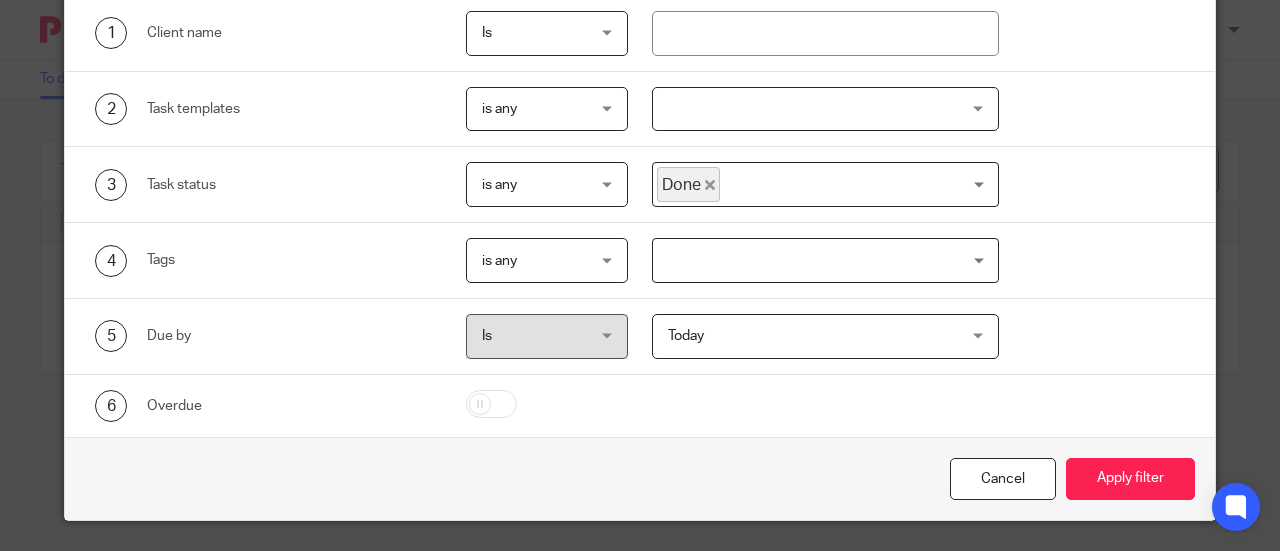 scroll, scrollTop: 148, scrollLeft: 0, axis: vertical 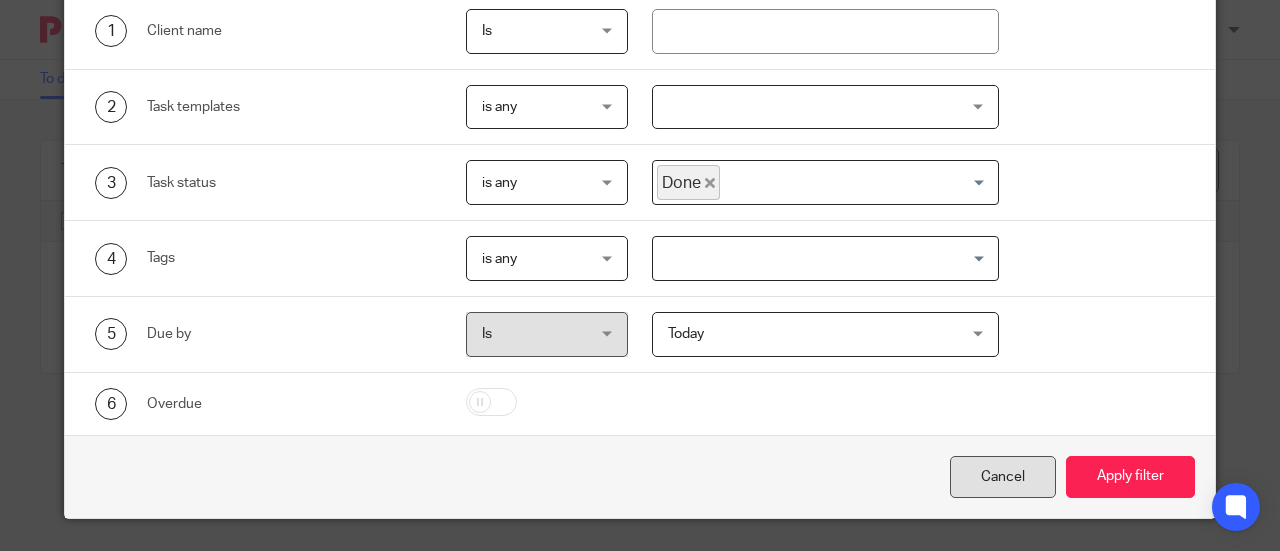 click on "Cancel" at bounding box center [1003, 477] 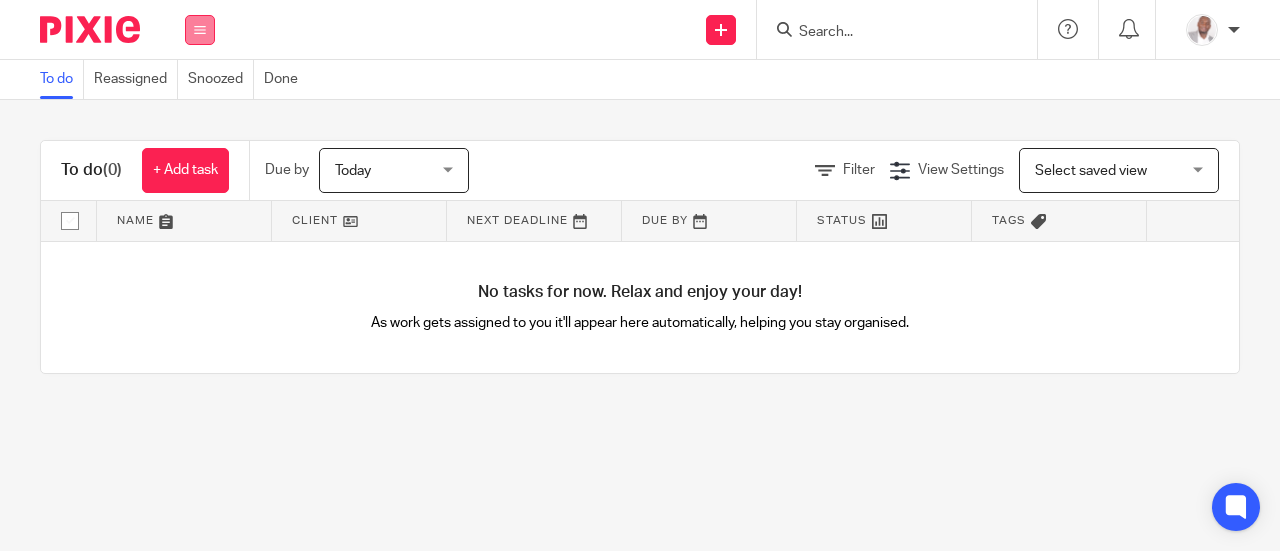 click at bounding box center [200, 30] 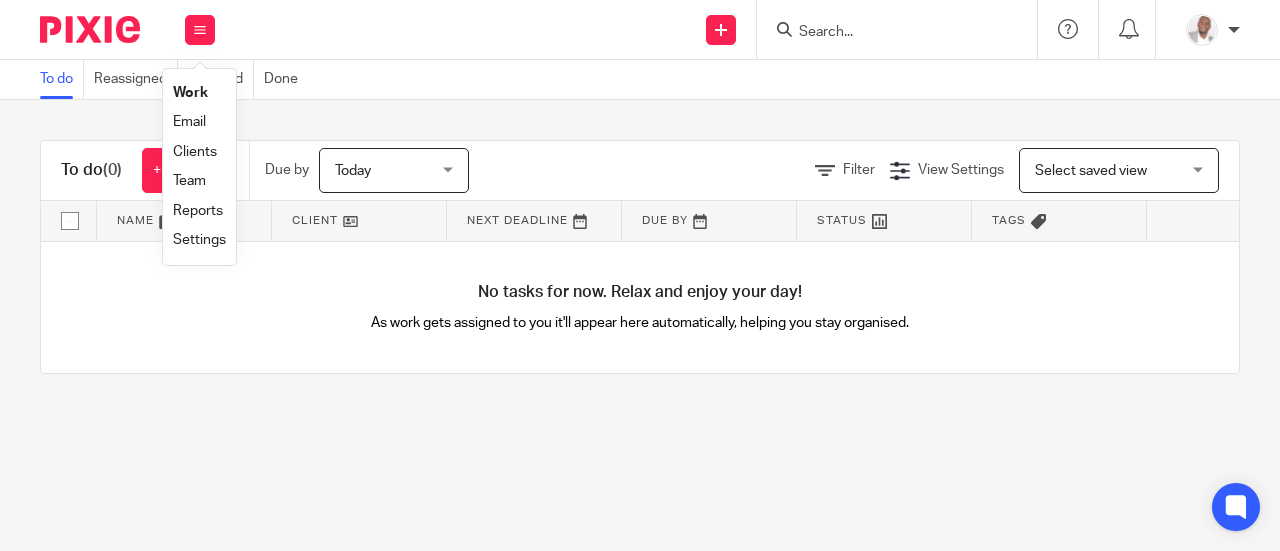 click on "Reports" at bounding box center (198, 211) 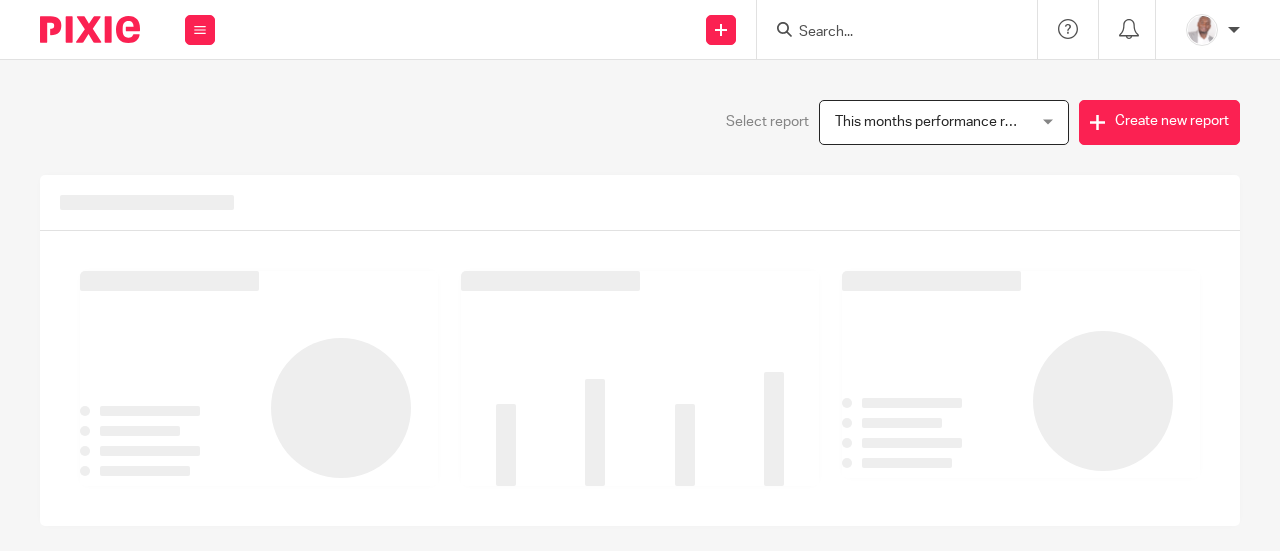 scroll, scrollTop: 0, scrollLeft: 0, axis: both 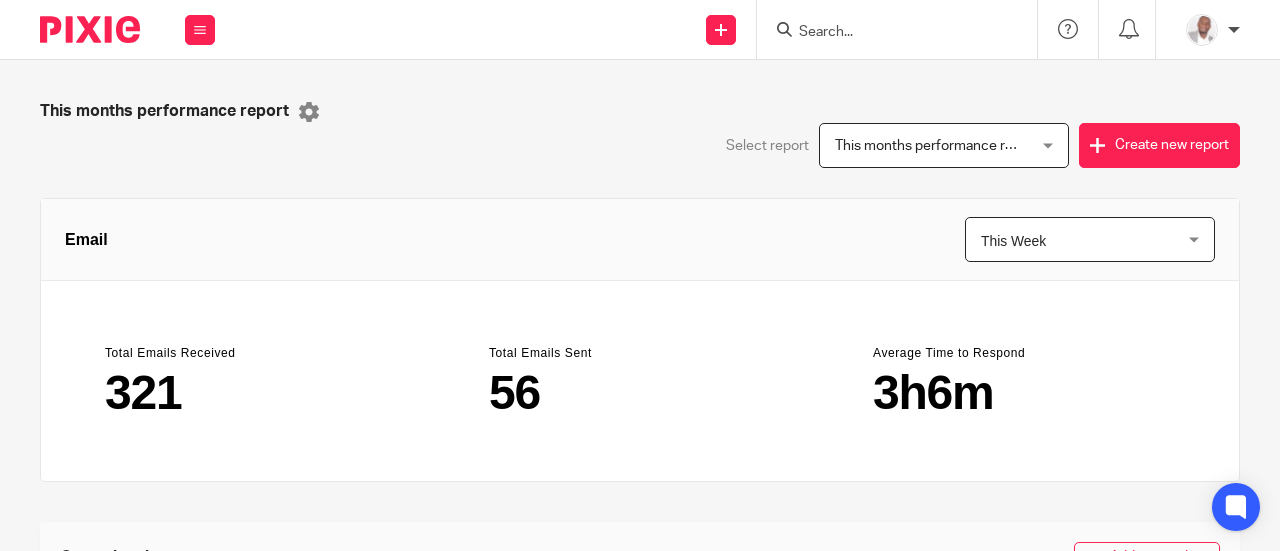 click on "This months performance report
This months performance report" at bounding box center (944, 145) 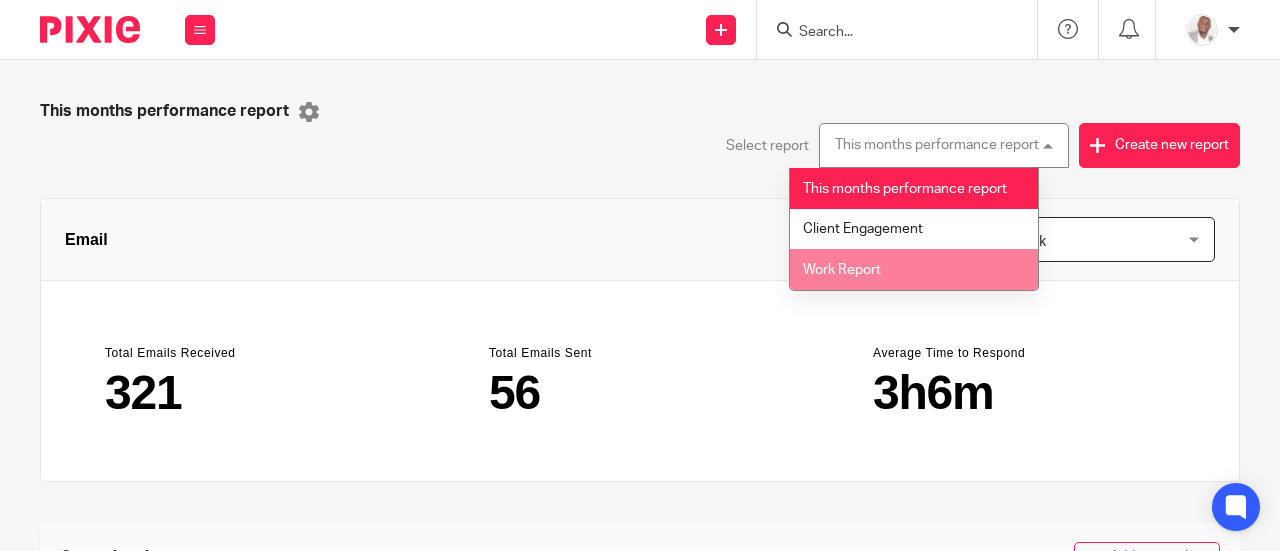 click on "Work Report" at bounding box center [914, 269] 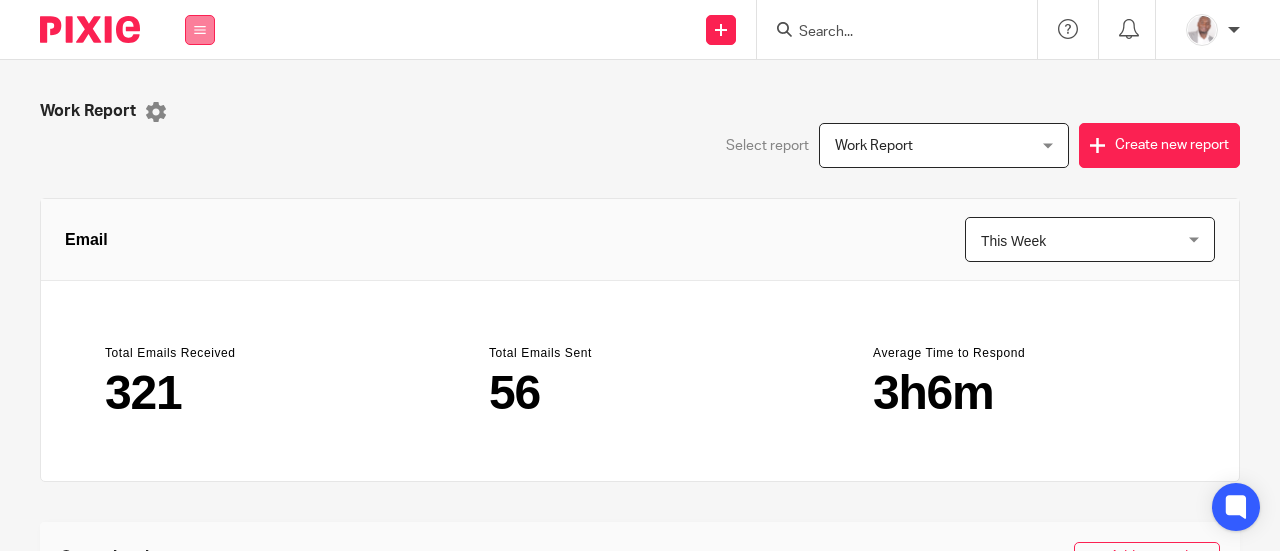 click at bounding box center [200, 30] 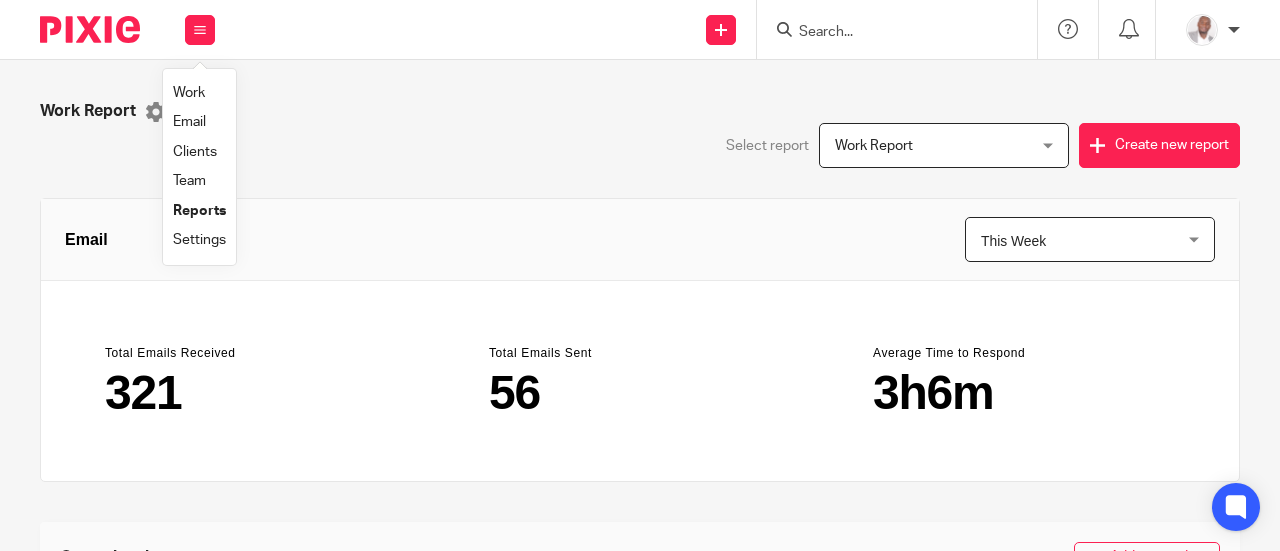 click on "Team" at bounding box center (189, 181) 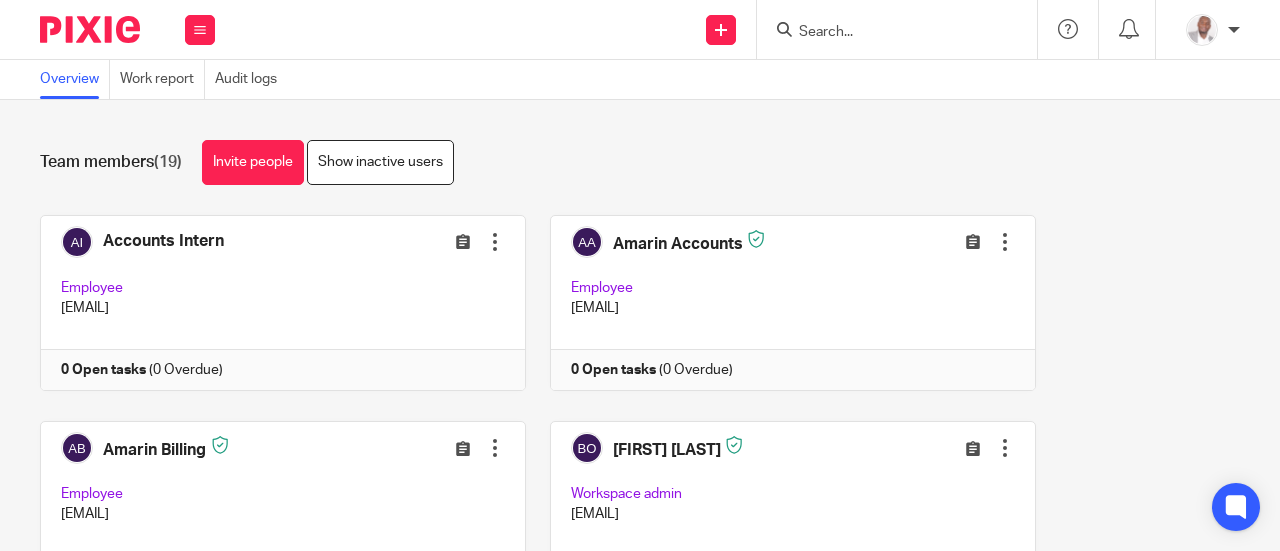 scroll, scrollTop: 0, scrollLeft: 0, axis: both 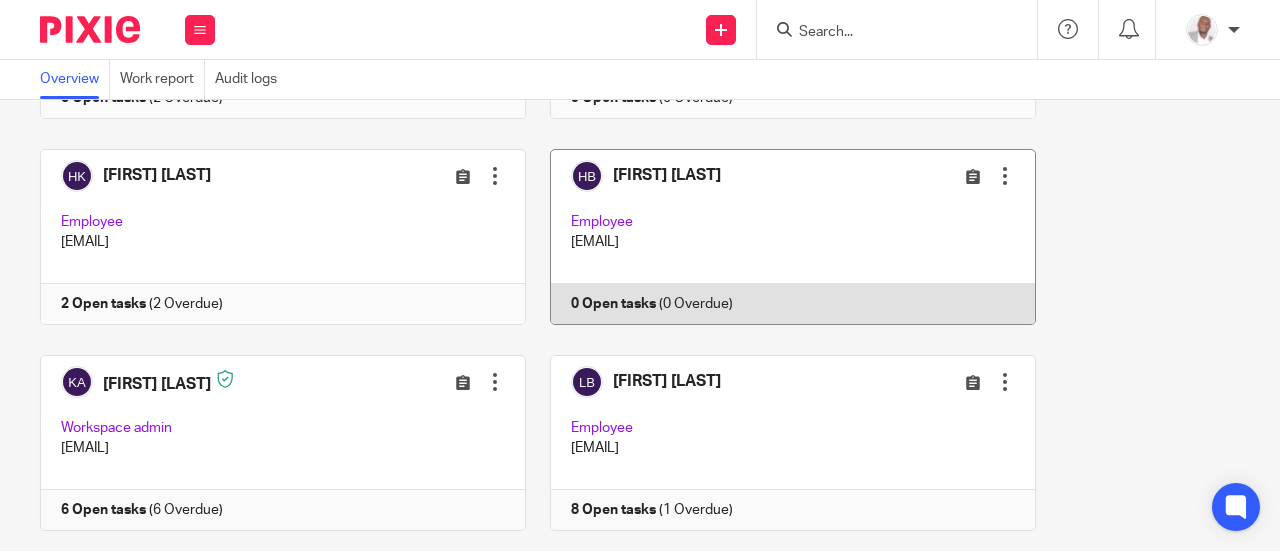 click at bounding box center [781, 237] 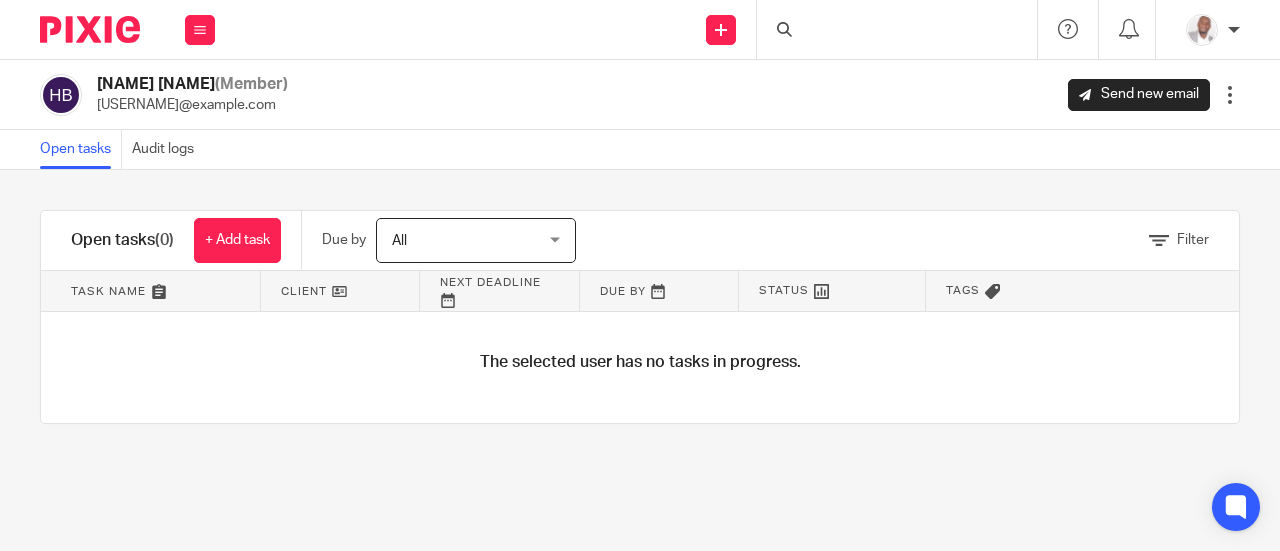 scroll, scrollTop: 0, scrollLeft: 0, axis: both 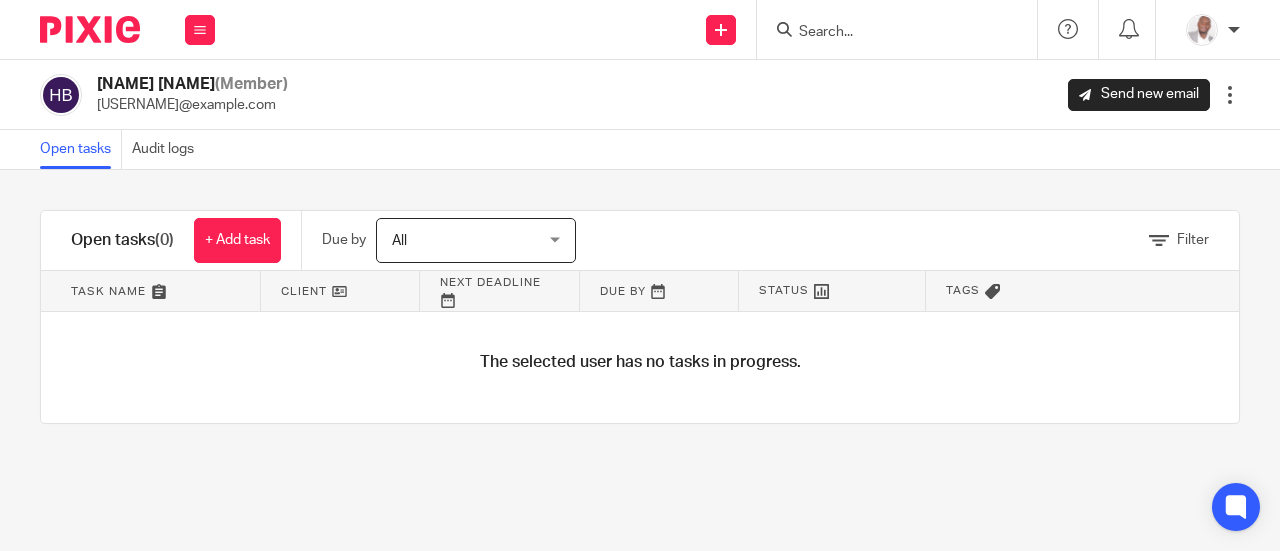 click on "All
All" at bounding box center (476, 240) 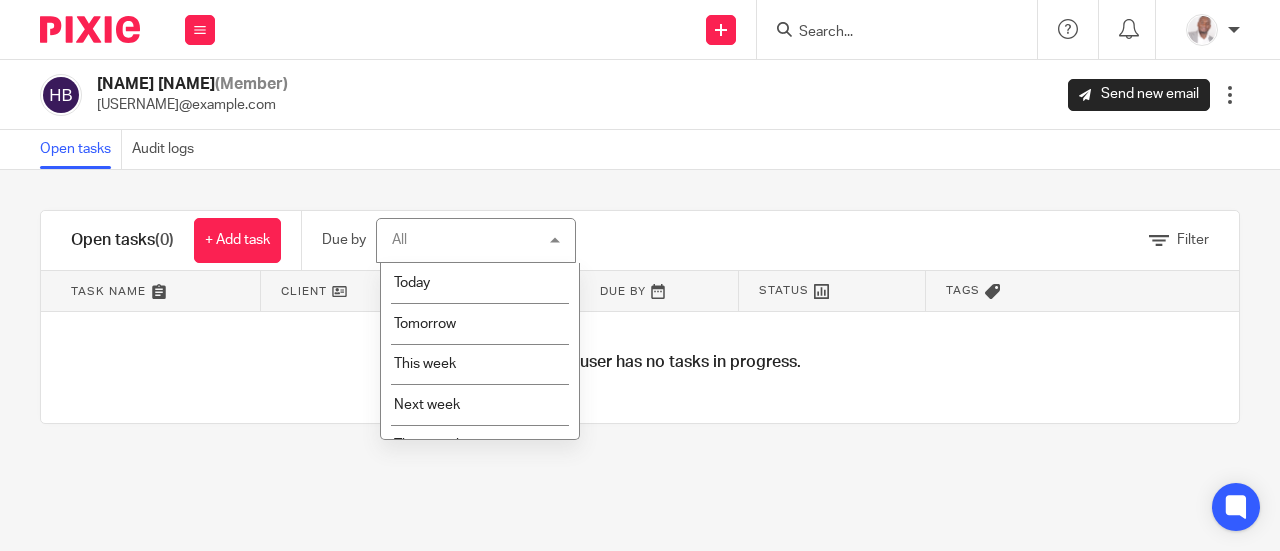 click on "All
All" at bounding box center [476, 240] 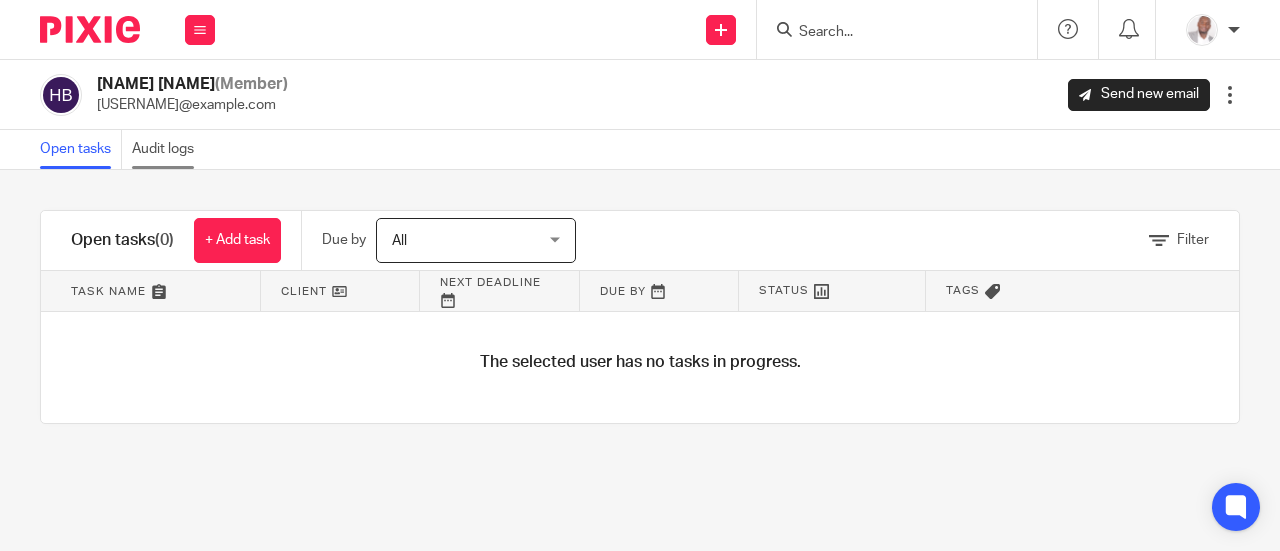 click on "Audit logs" at bounding box center [168, 149] 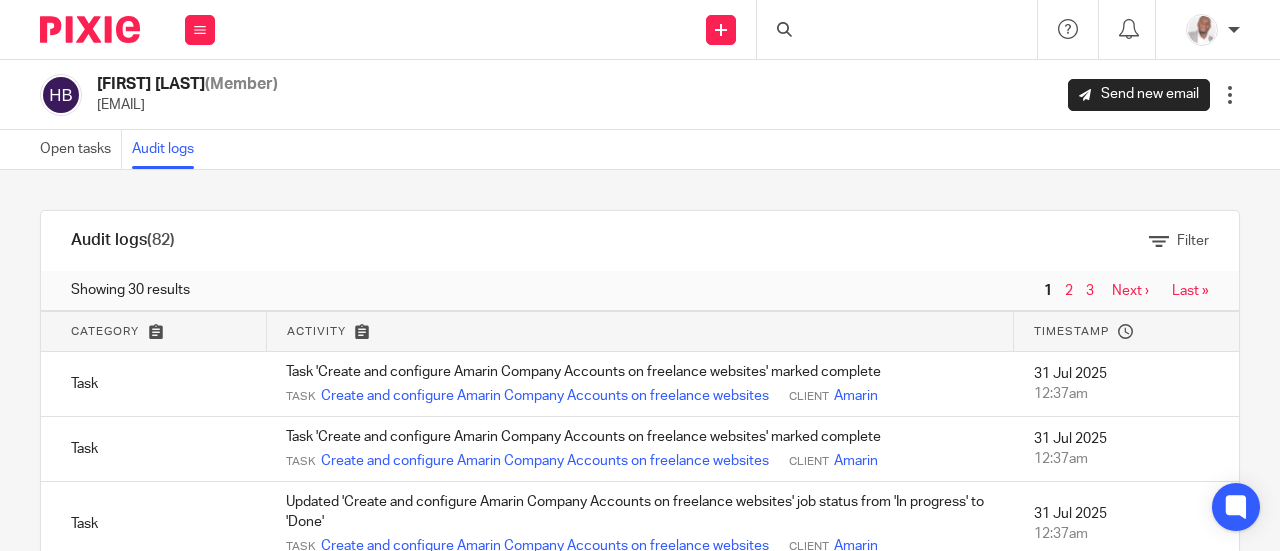 scroll, scrollTop: 0, scrollLeft: 0, axis: both 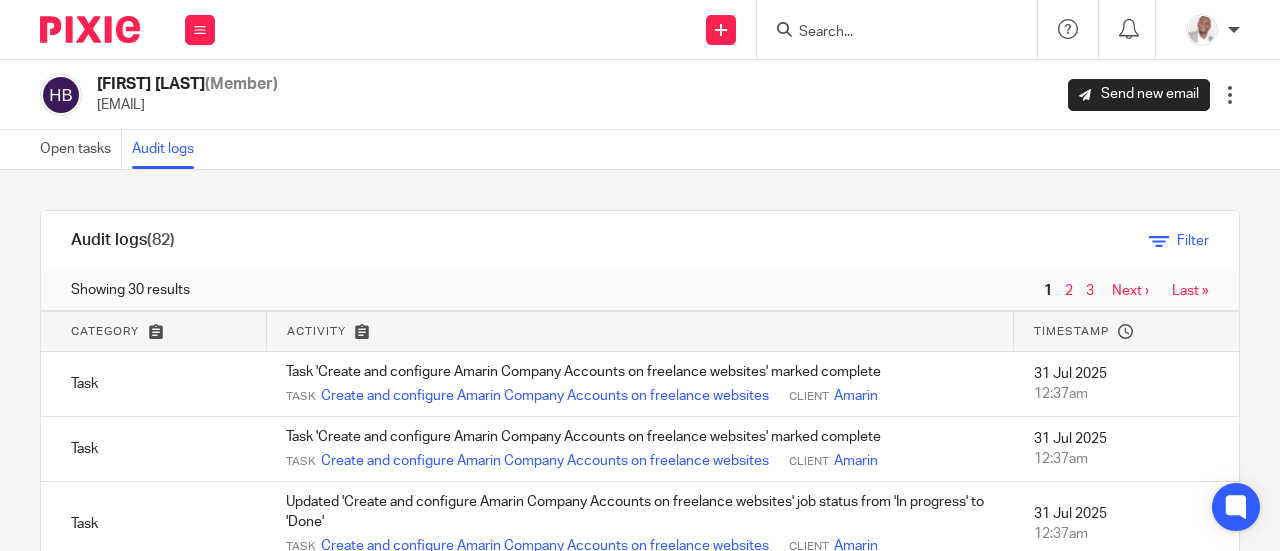 click on "Filter" at bounding box center [1193, 241] 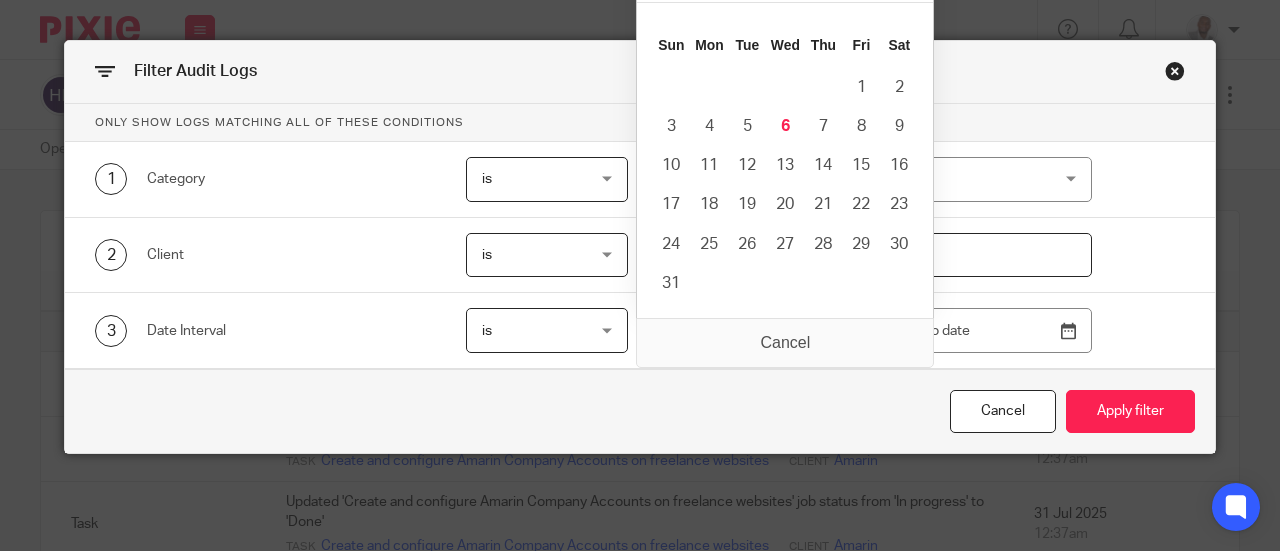 click at bounding box center [744, 330] 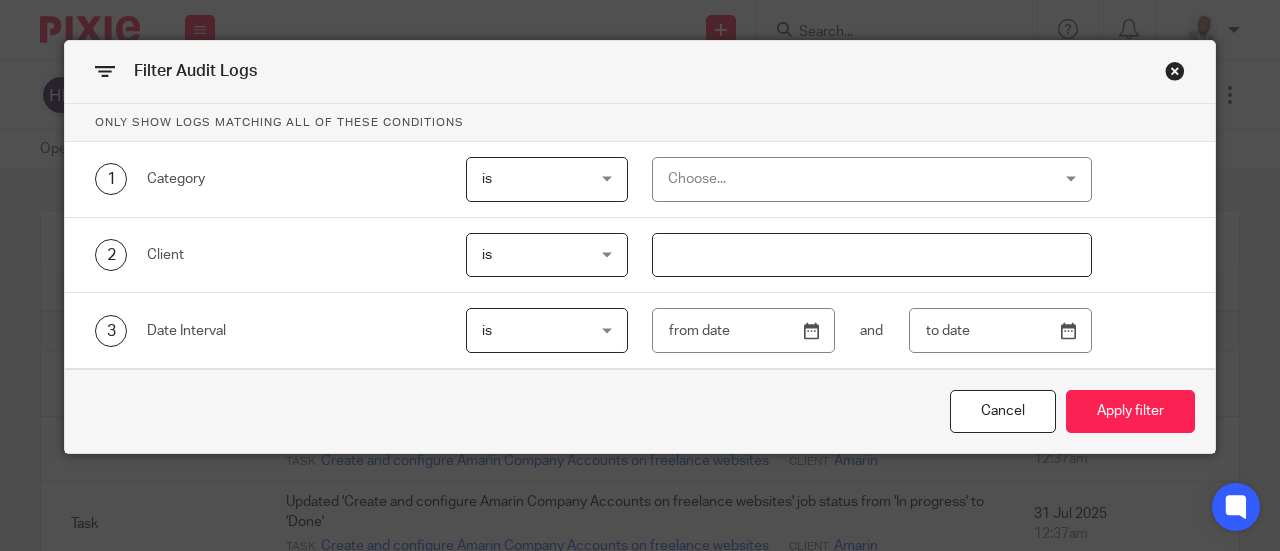 click on "2
Client
is
is
is
is not
is" at bounding box center (628, 255) 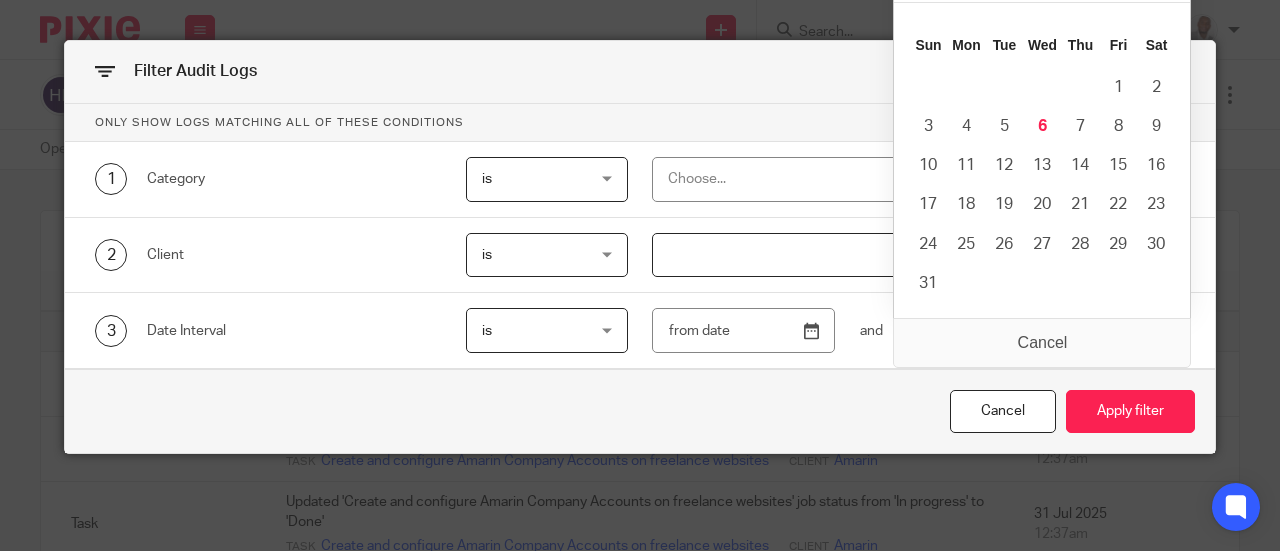 click at bounding box center [1001, 330] 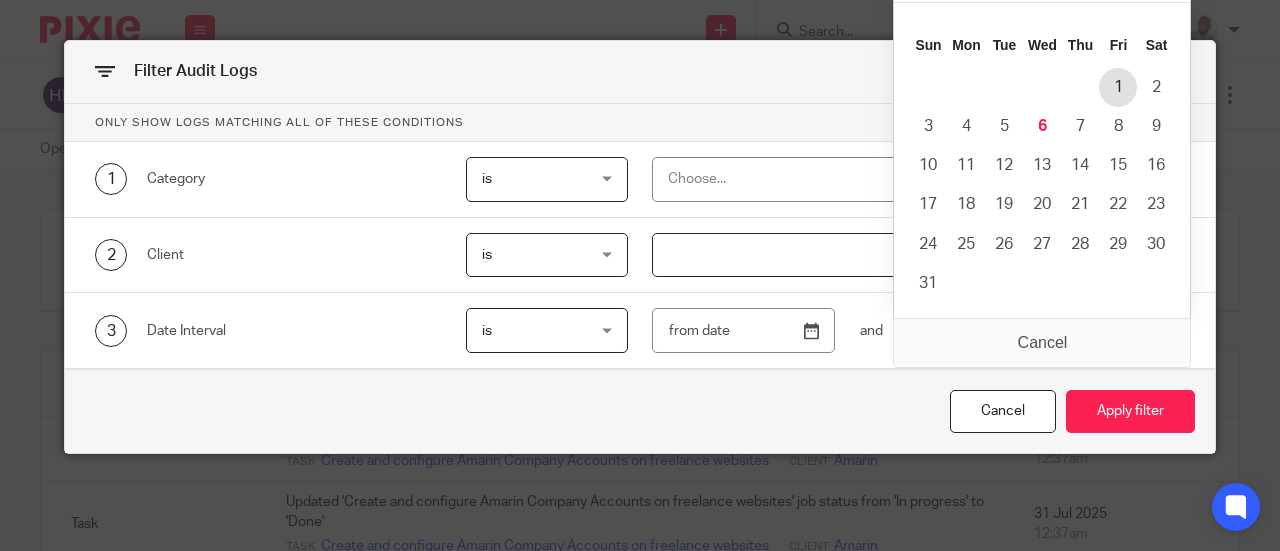 type on "2025-08-01" 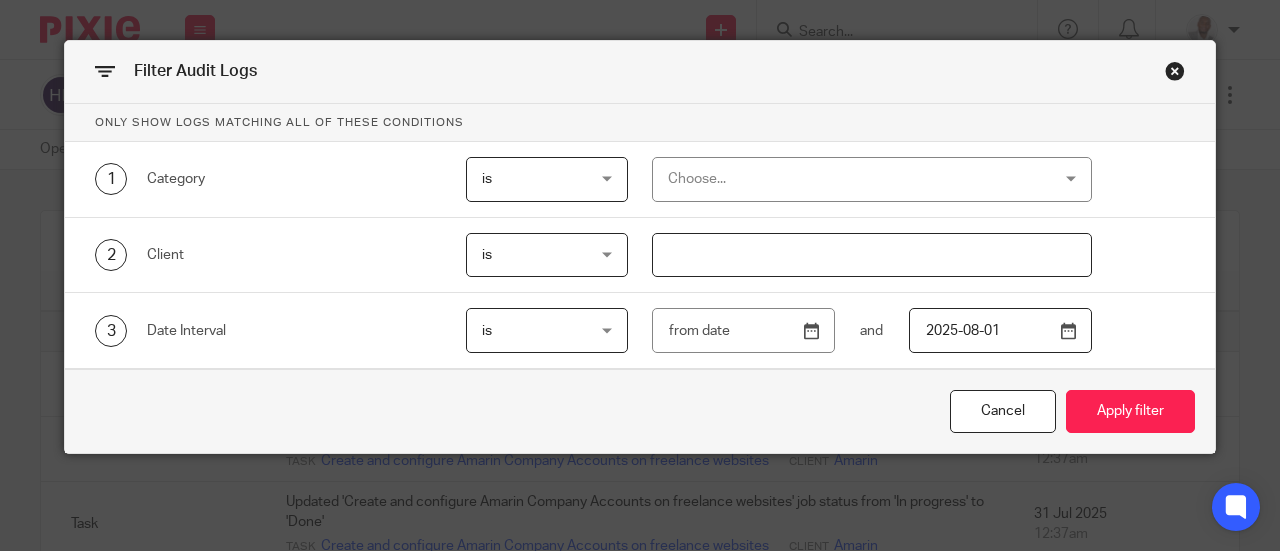 click on "Choose..." at bounding box center (872, 179) 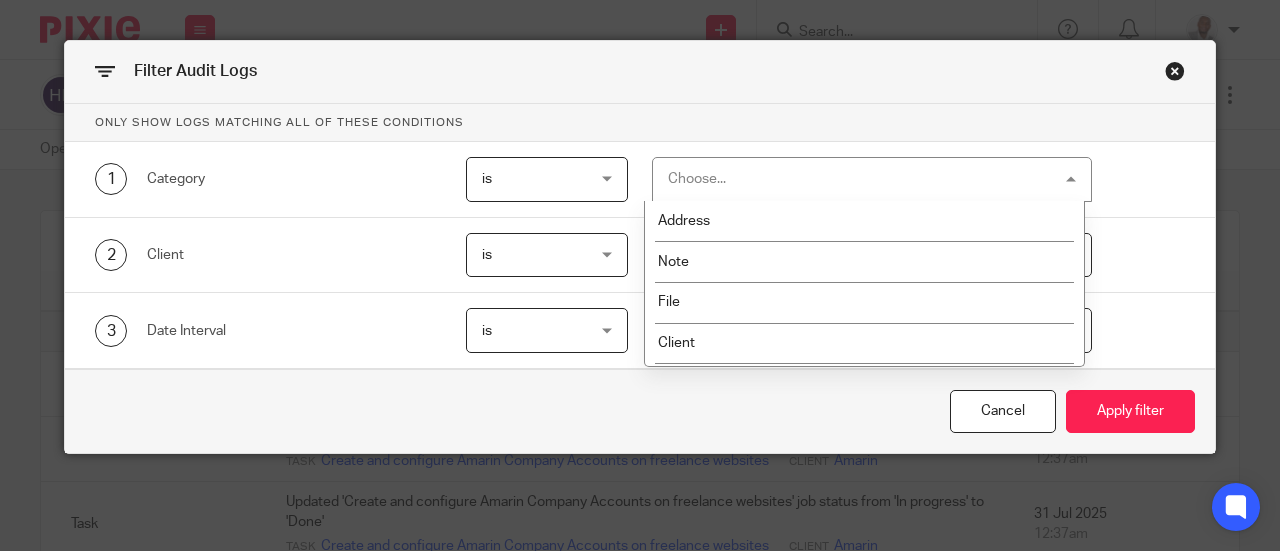 click on "Choose..." at bounding box center (872, 179) 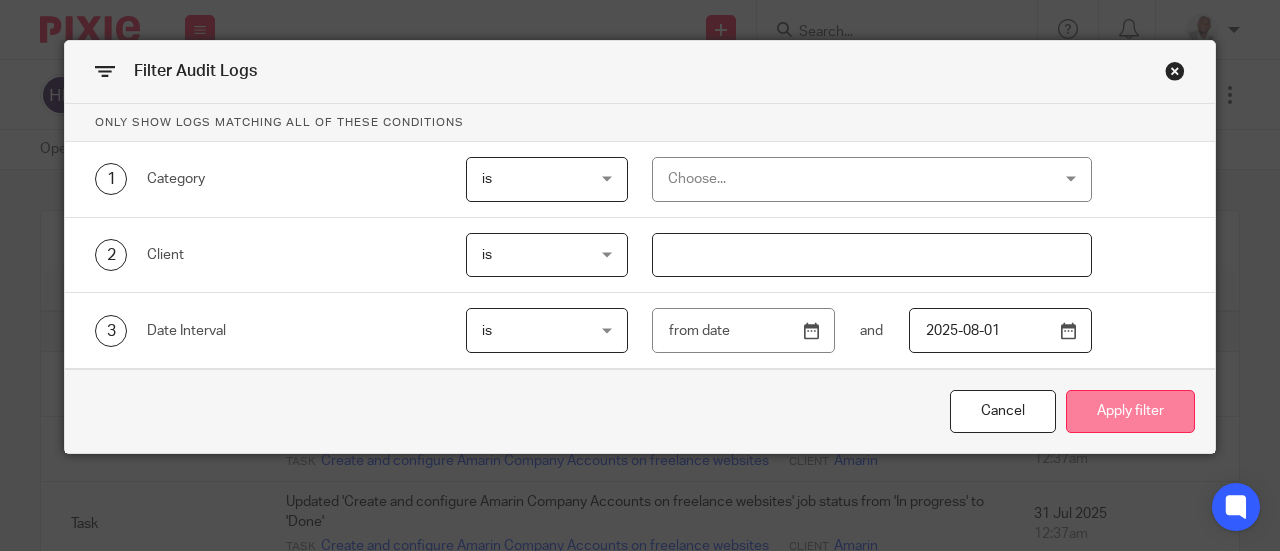 click on "Apply filter" at bounding box center [1130, 411] 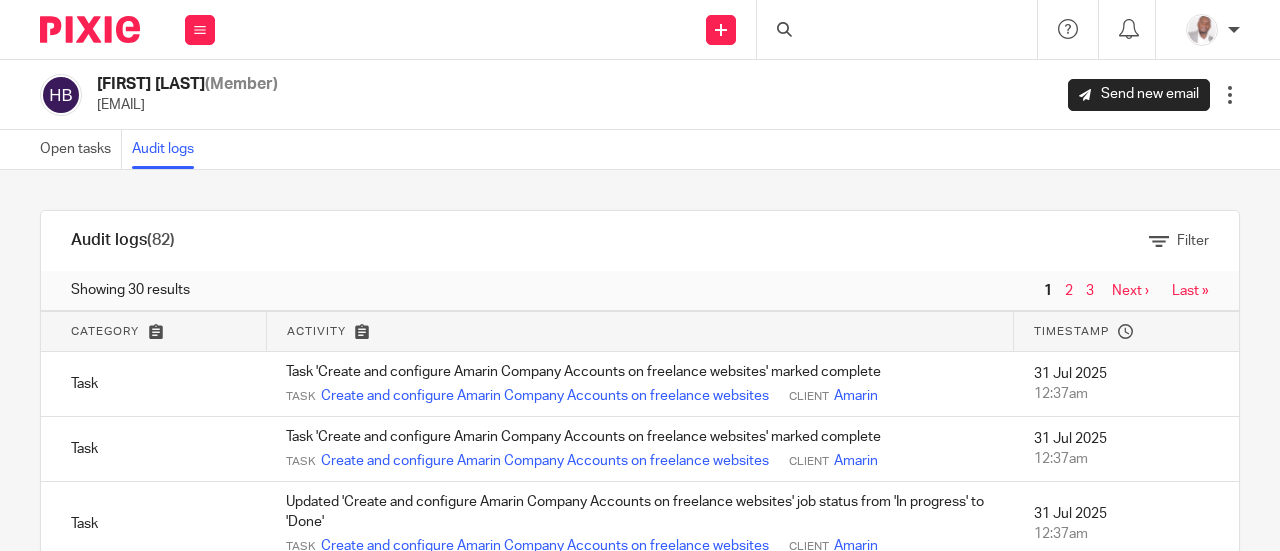 scroll, scrollTop: 0, scrollLeft: 0, axis: both 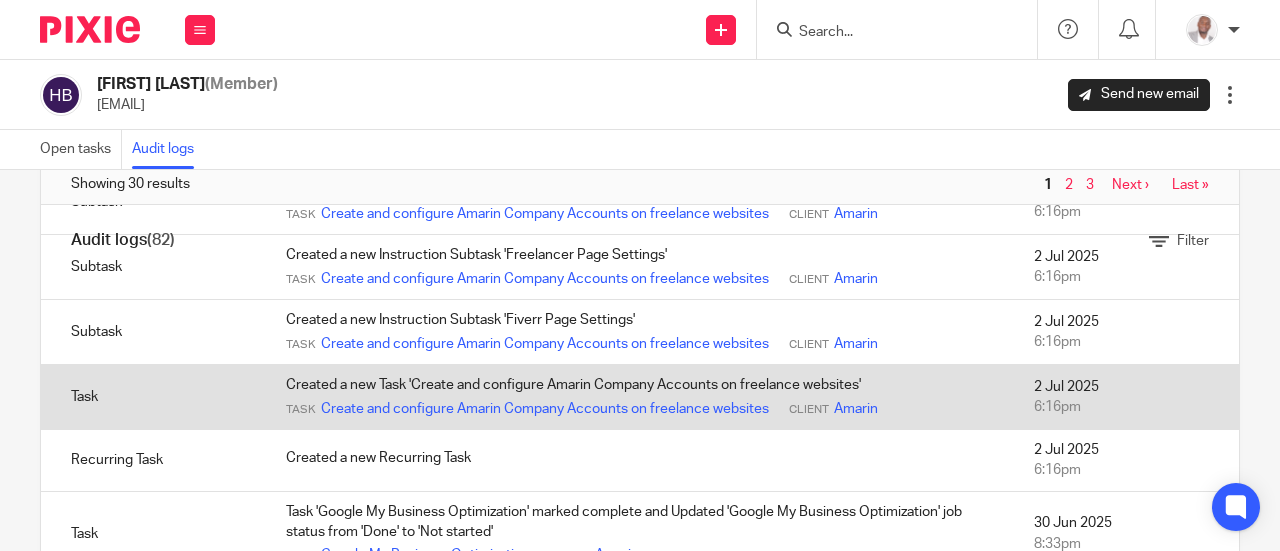 click on "Created a new Task 'Create and configure Amarin Company Accounts on freelance websites'
Task
Create and configure Amarin Company Accounts on freelance websites
Client
Amarin" at bounding box center [640, 396] 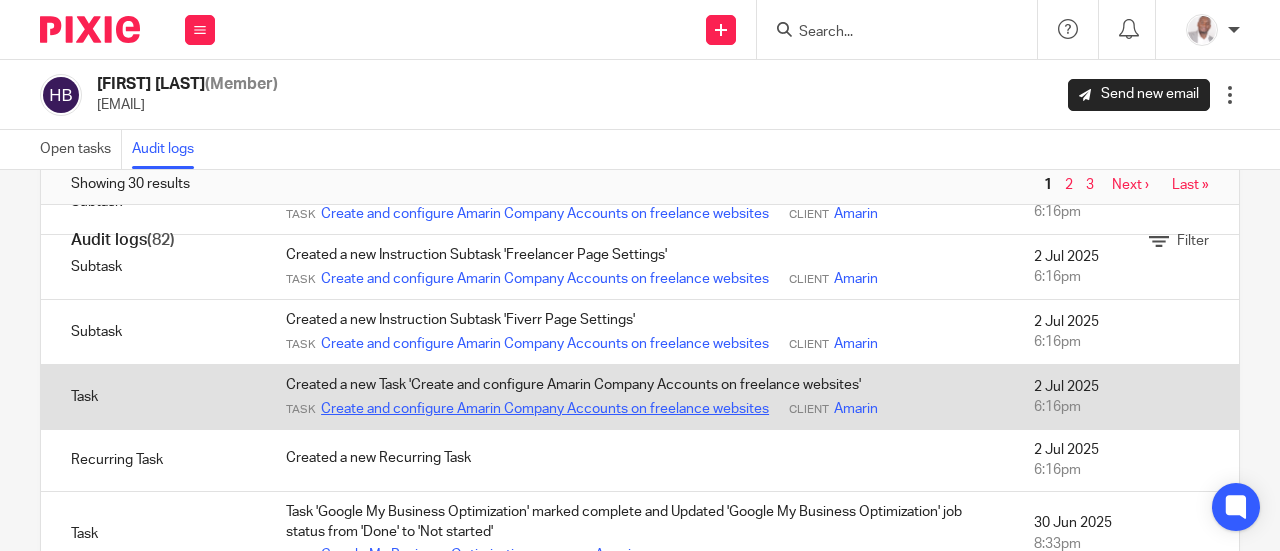 click on "Create and configure Amarin Company Accounts on freelance websites" at bounding box center (545, 409) 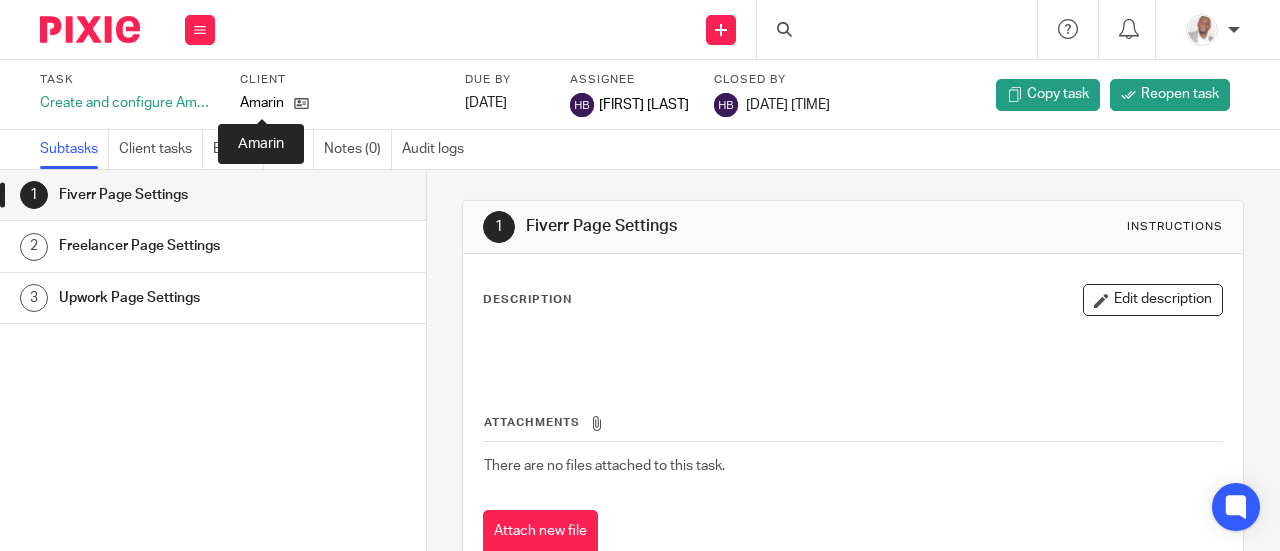 scroll, scrollTop: 0, scrollLeft: 0, axis: both 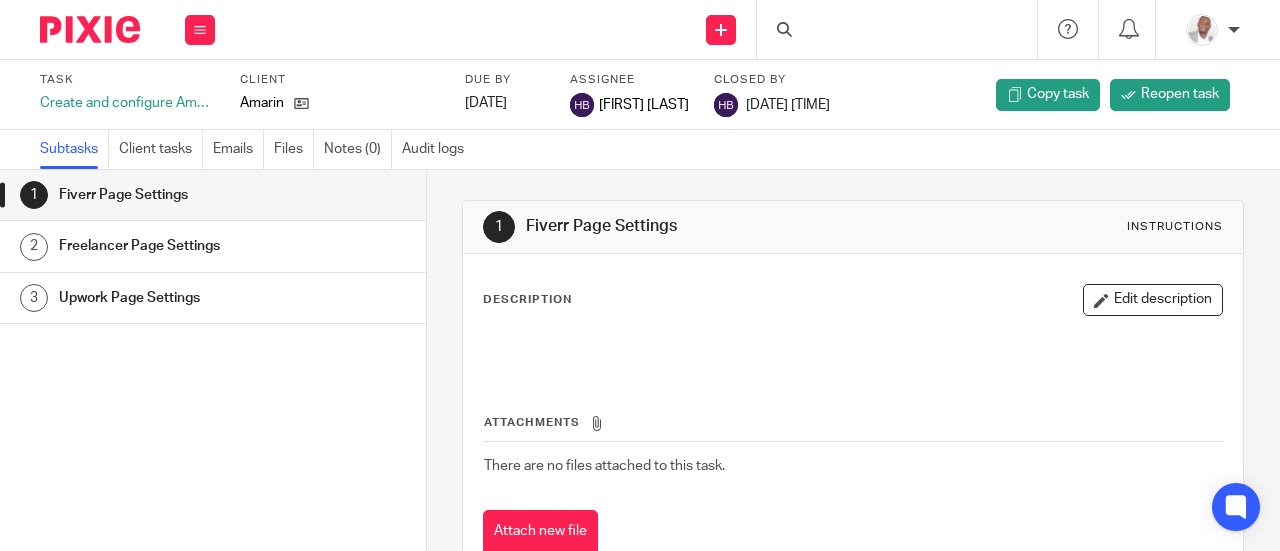 click on "Create and configure Amarin Company Accounts on freelance websites" at bounding box center (127, 103) 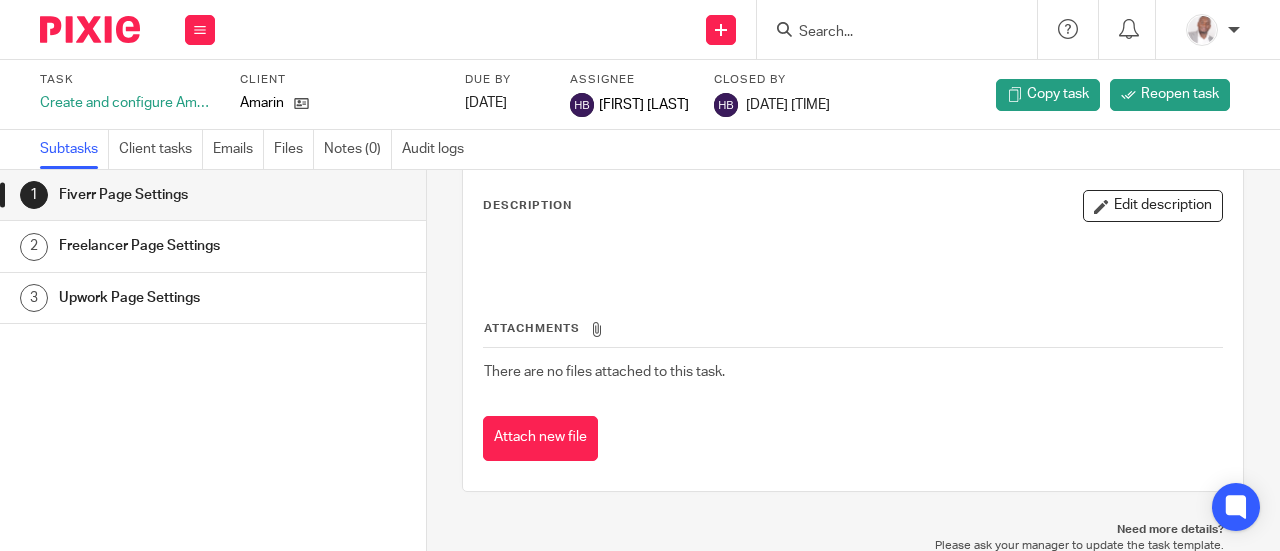 scroll, scrollTop: 0, scrollLeft: 0, axis: both 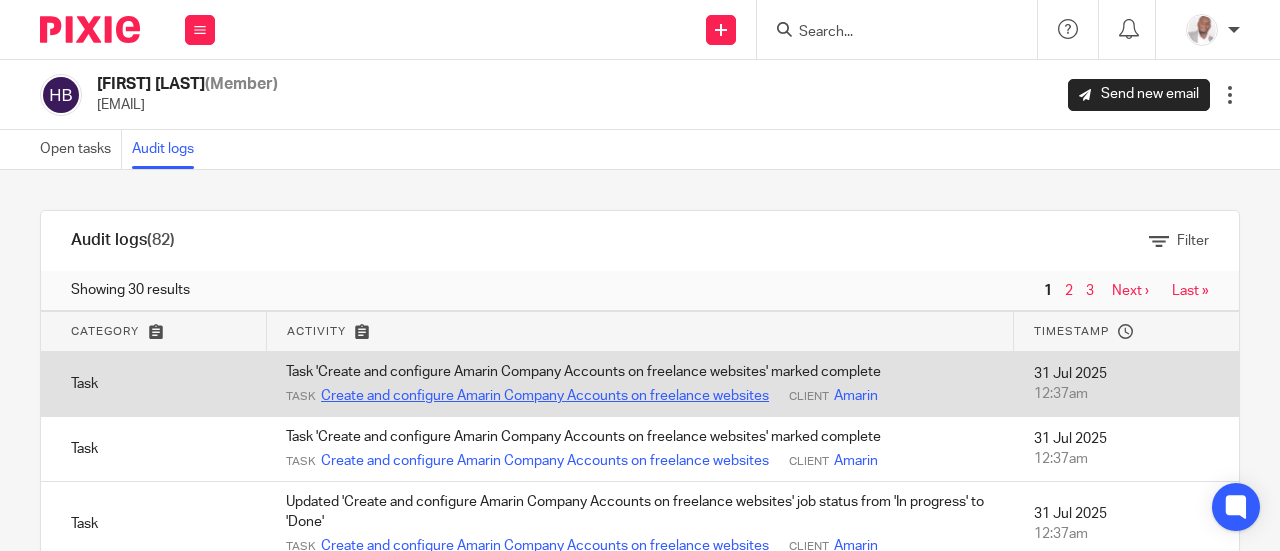 click on "Create and configure Amarin Company Accounts on freelance websites" at bounding box center [545, 396] 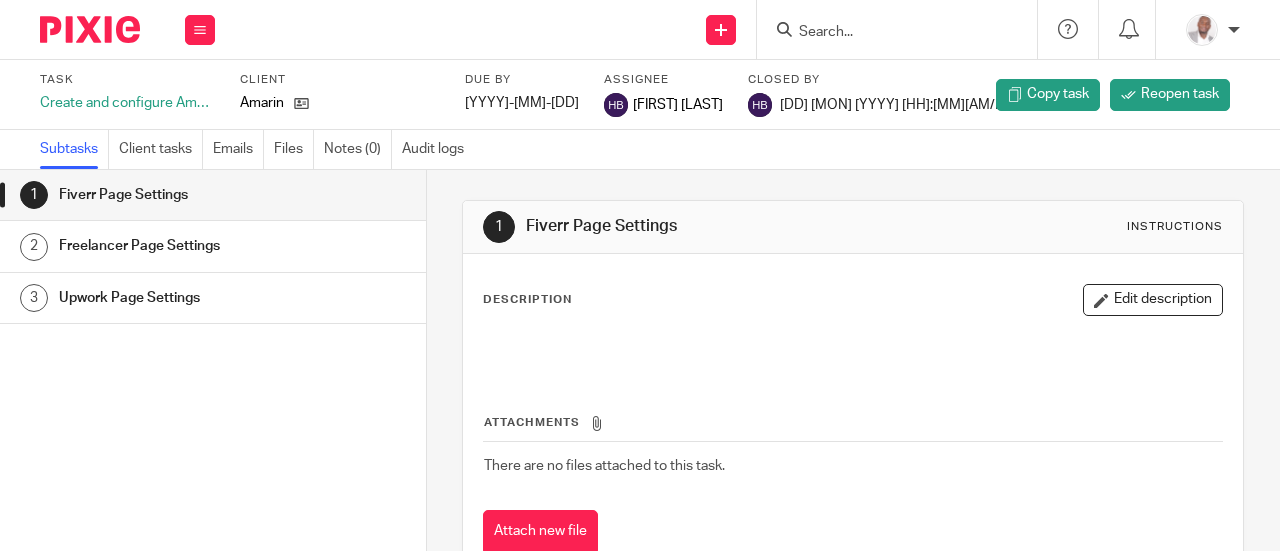 scroll, scrollTop: 0, scrollLeft: 0, axis: both 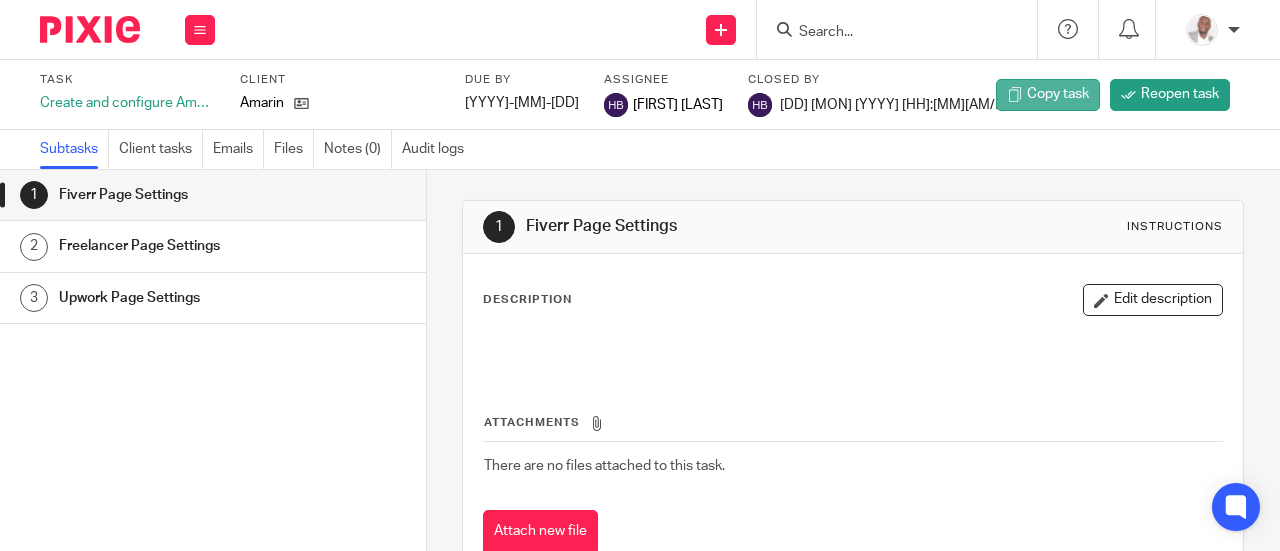 click on "Copy task" at bounding box center (1058, 94) 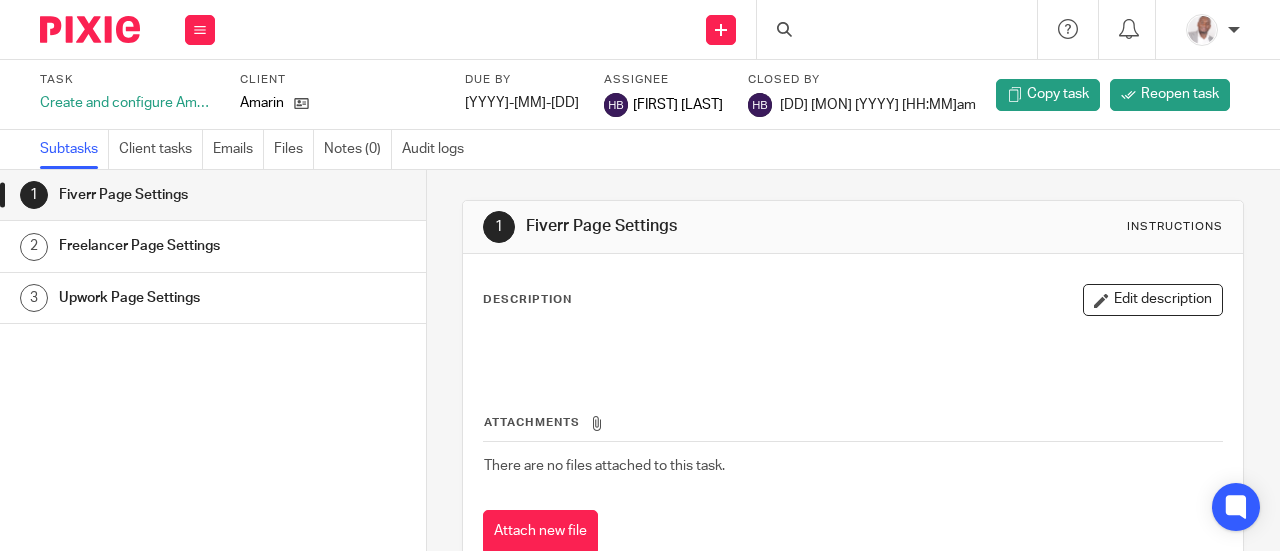 scroll, scrollTop: 0, scrollLeft: 0, axis: both 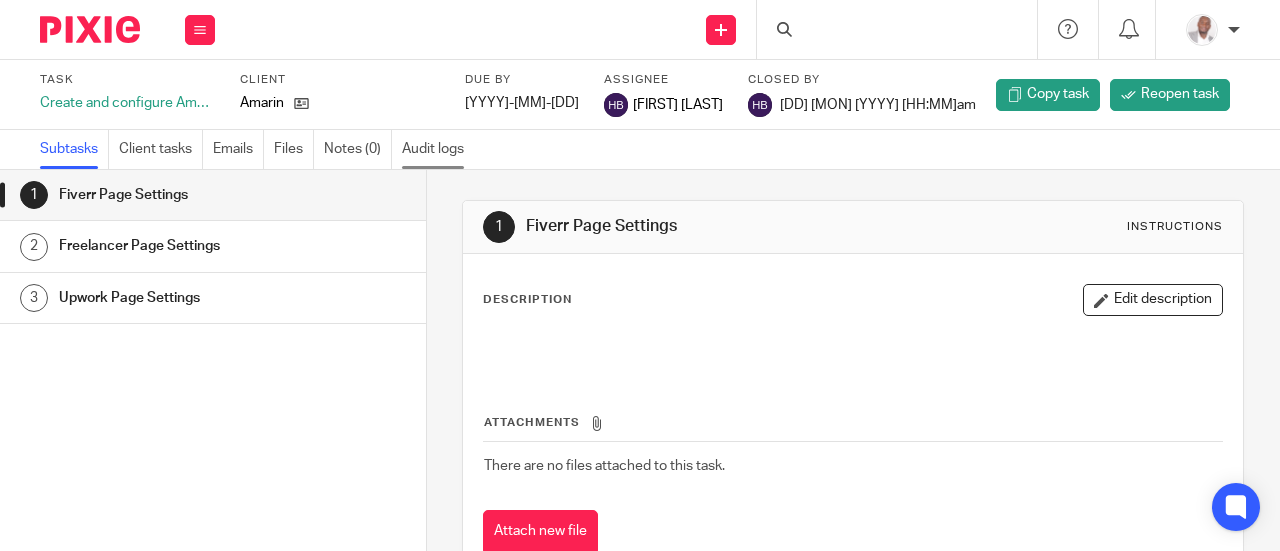 click on "Audit logs" at bounding box center [438, 149] 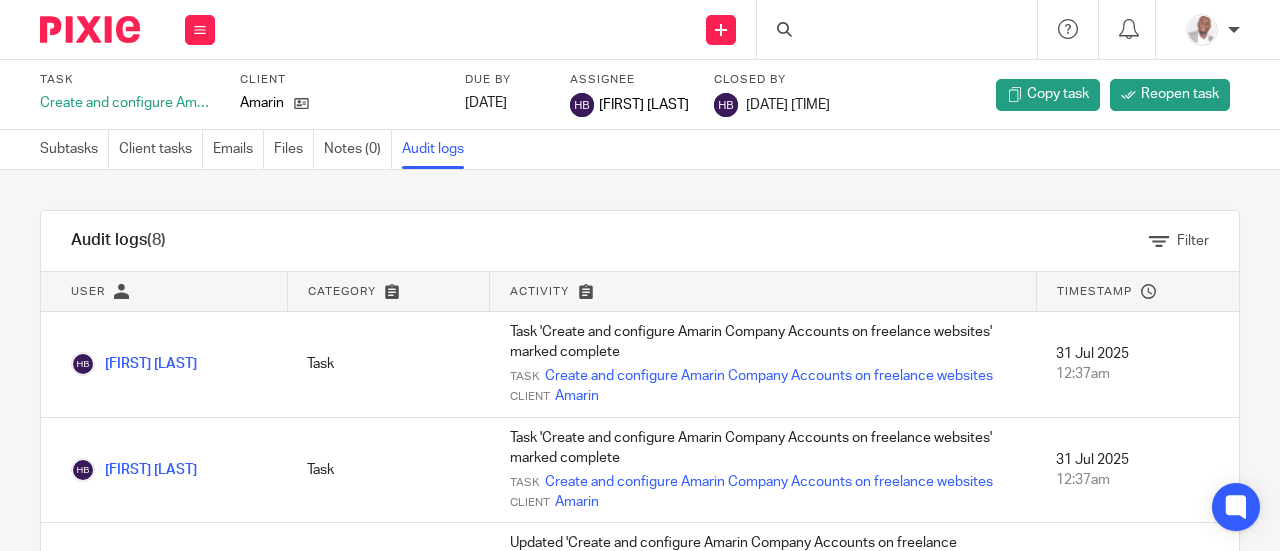 scroll, scrollTop: 0, scrollLeft: 0, axis: both 